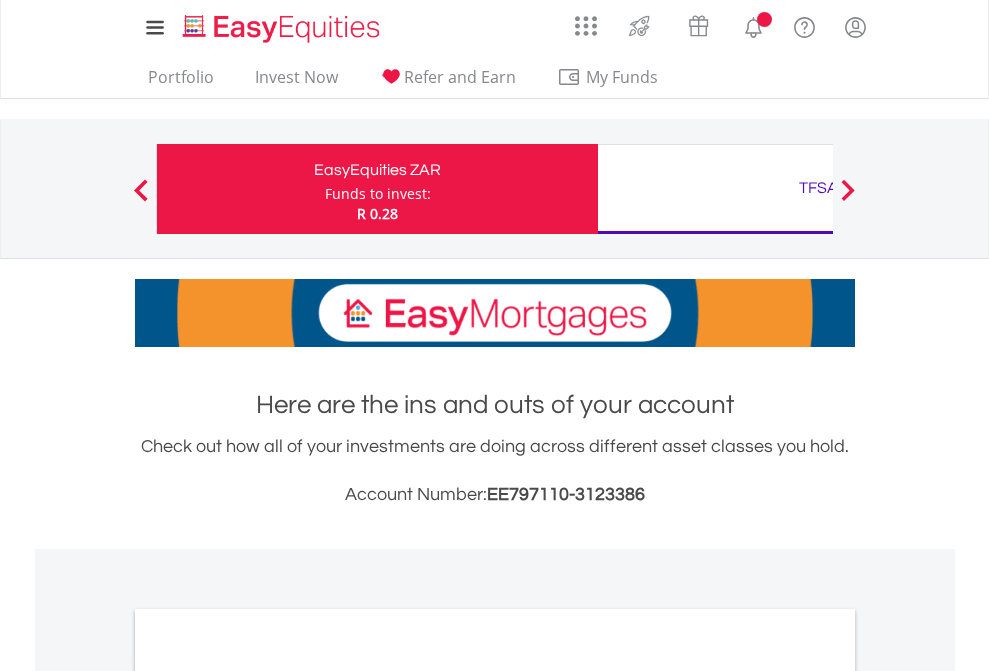 scroll, scrollTop: 0, scrollLeft: 0, axis: both 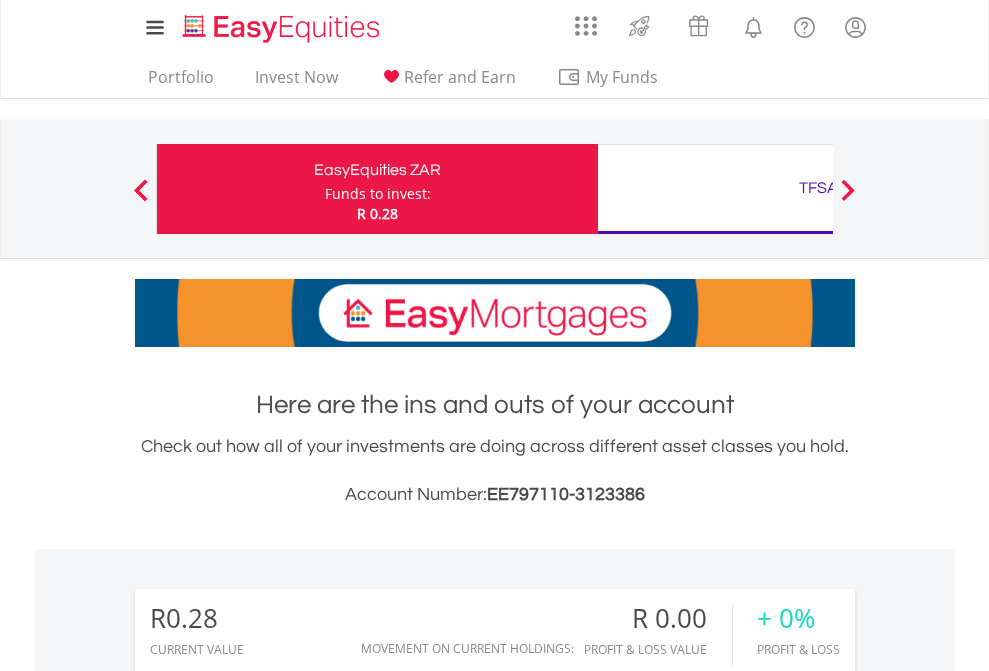 click on "Funds to invest:" at bounding box center [378, 194] 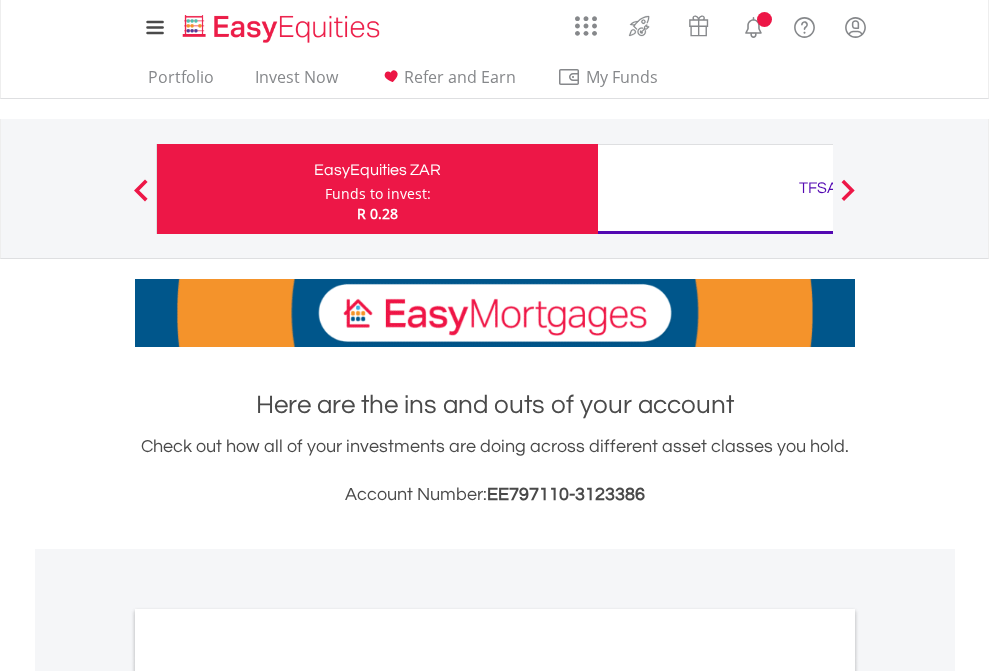 scroll, scrollTop: 0, scrollLeft: 0, axis: both 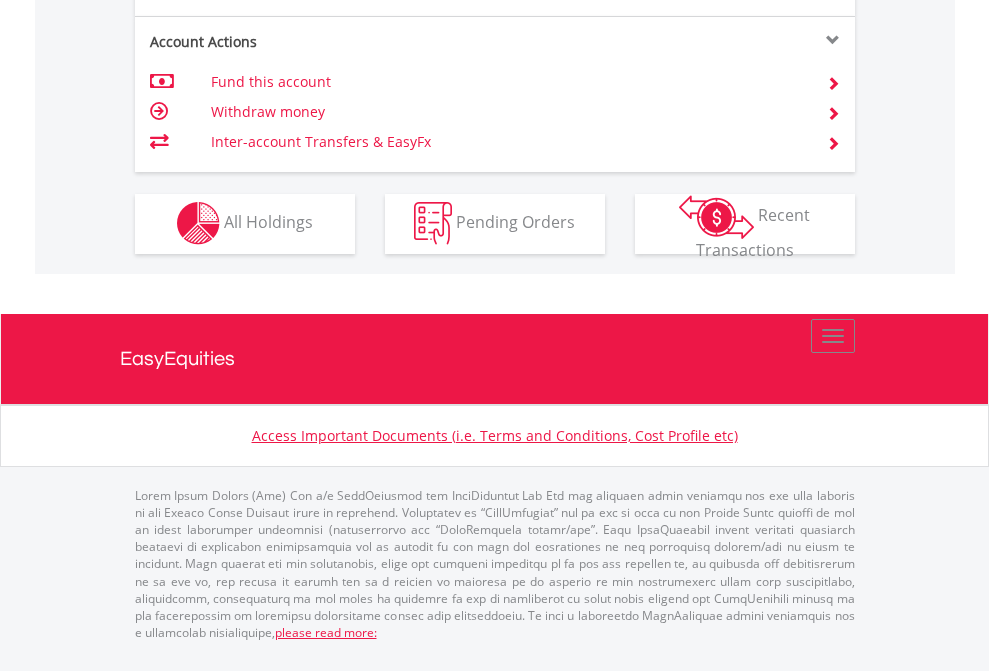click on "Investment types" at bounding box center [706, -353] 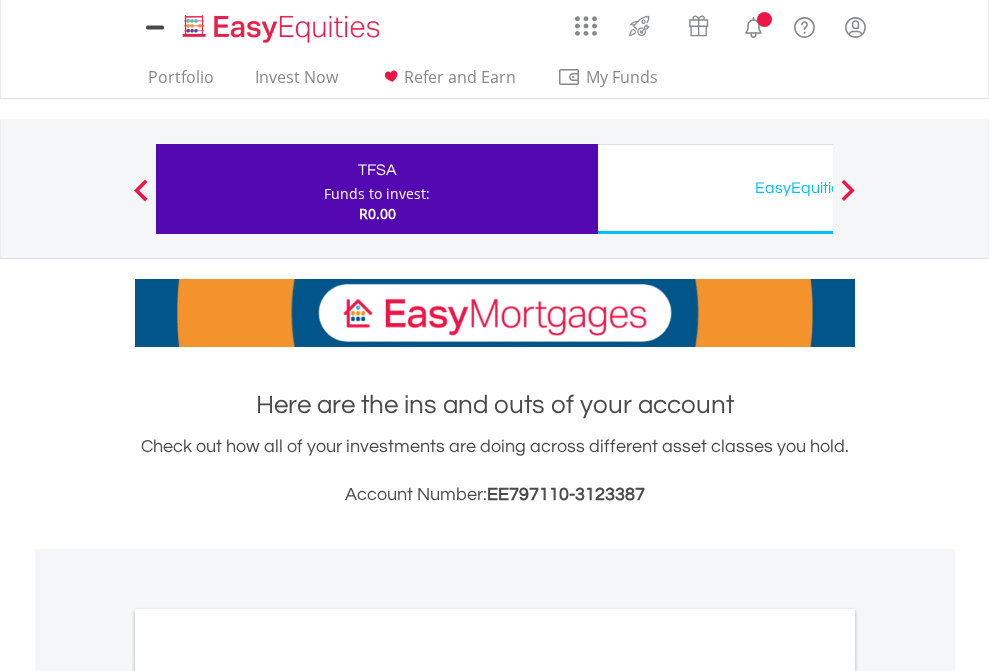 scroll, scrollTop: 0, scrollLeft: 0, axis: both 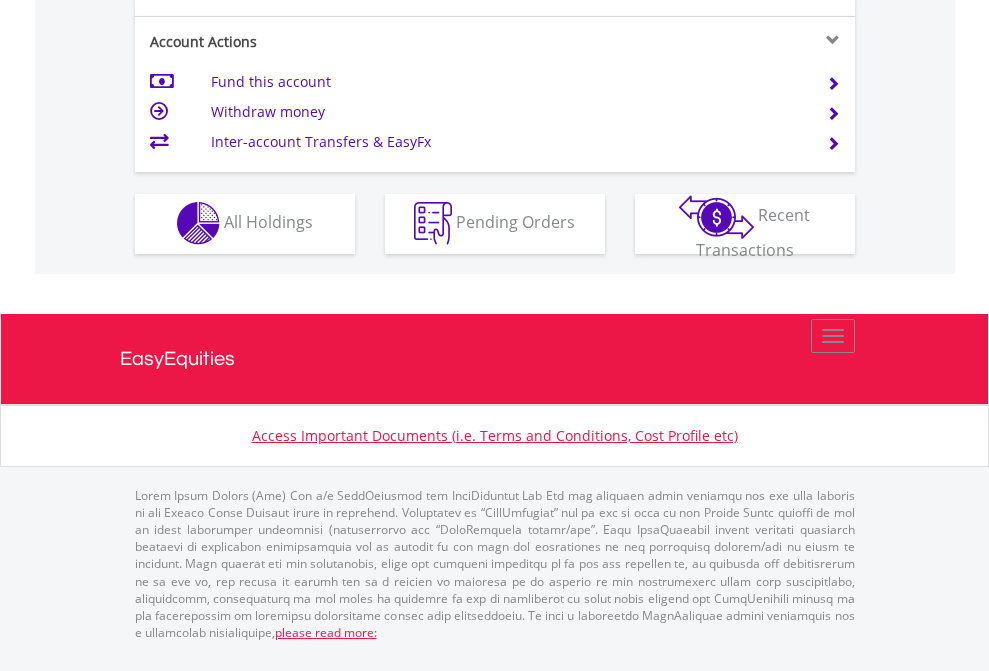 click on "Investment types" at bounding box center (706, -353) 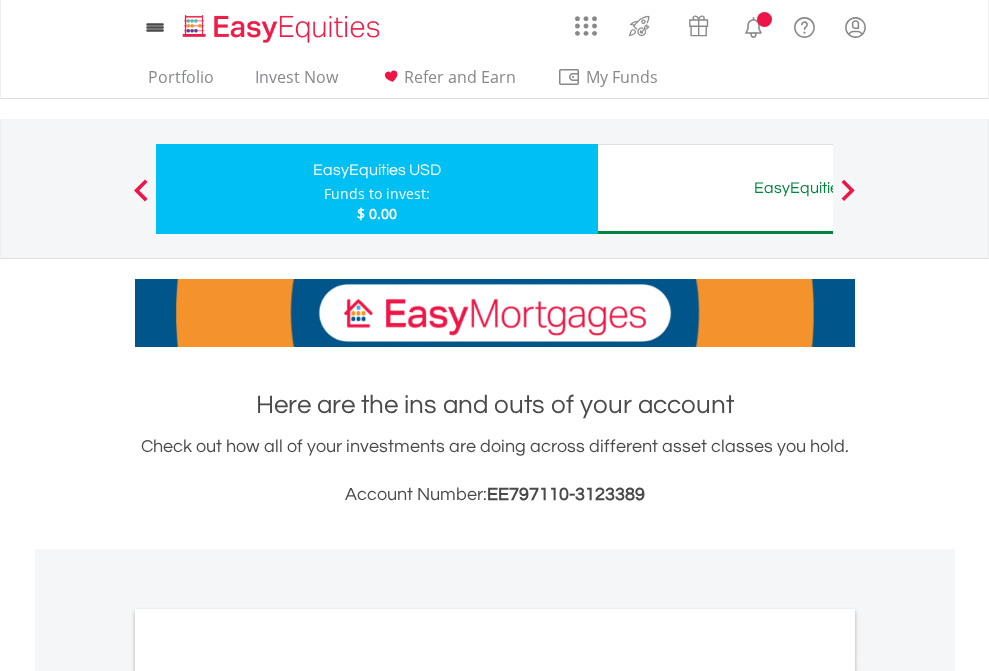 scroll, scrollTop: 0, scrollLeft: 0, axis: both 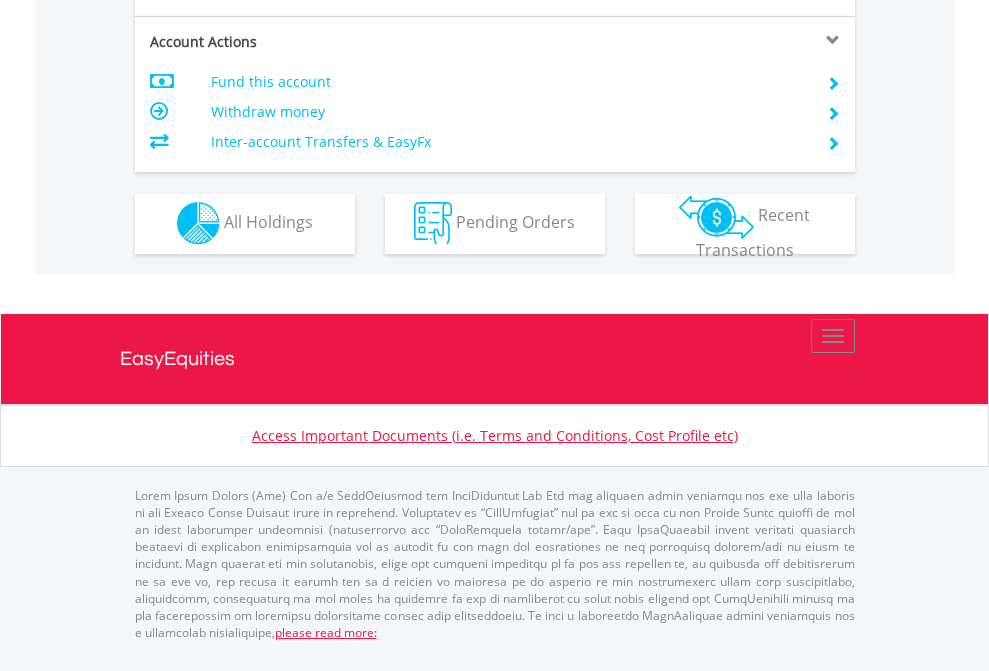 click on "Investment types" at bounding box center [706, -353] 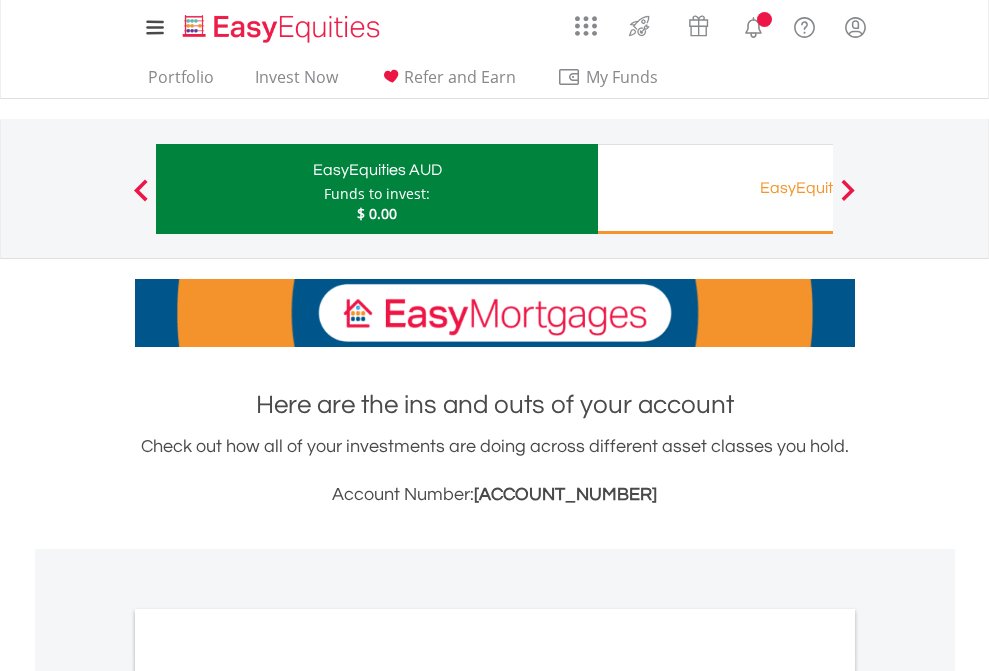 scroll, scrollTop: 0, scrollLeft: 0, axis: both 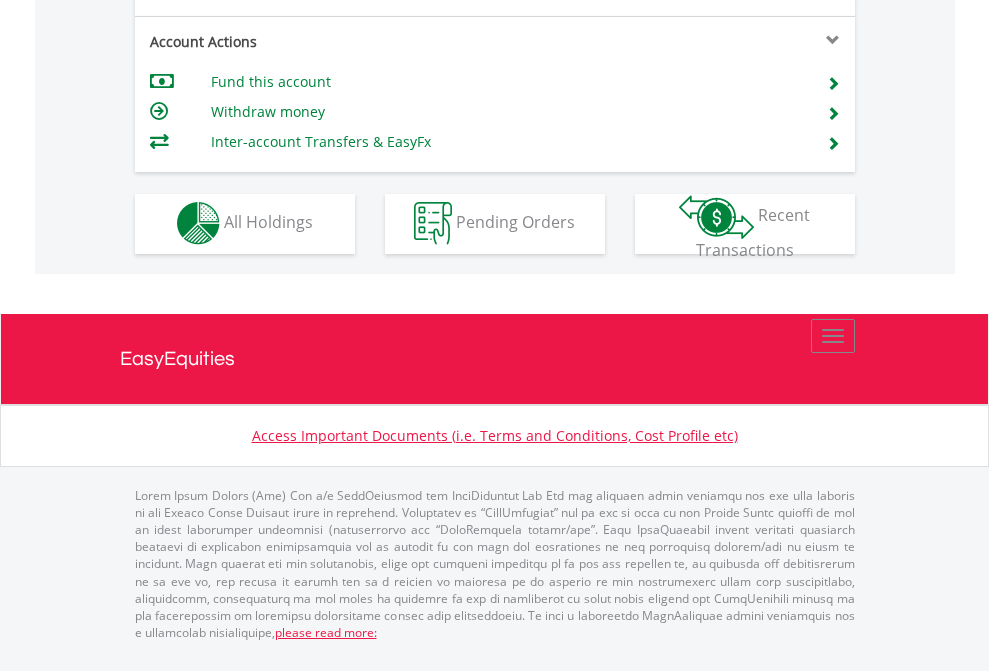 click on "Investment types" at bounding box center [706, -353] 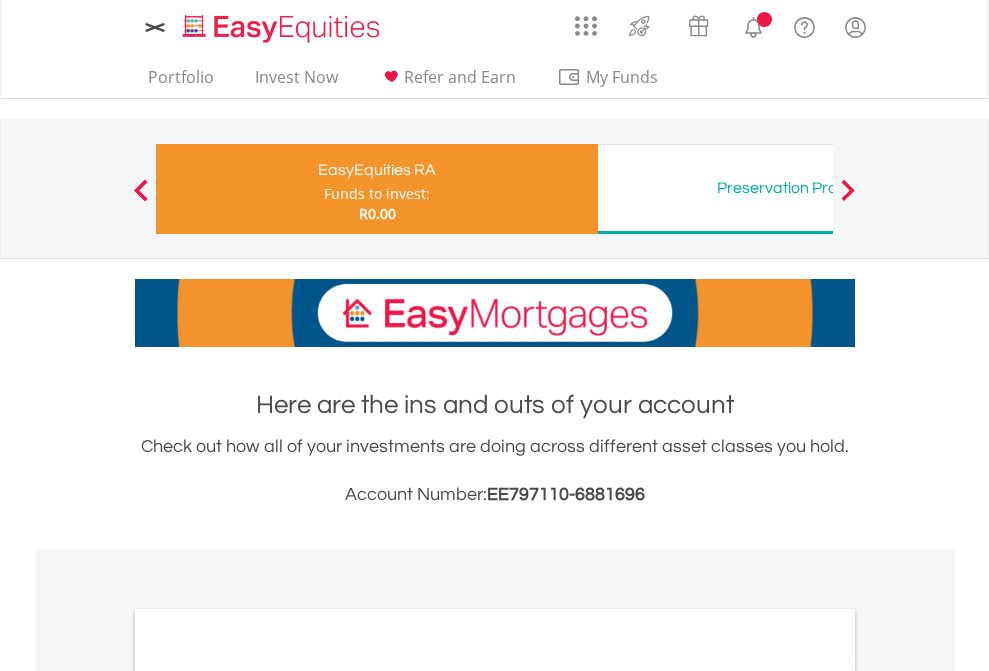 scroll, scrollTop: 0, scrollLeft: 0, axis: both 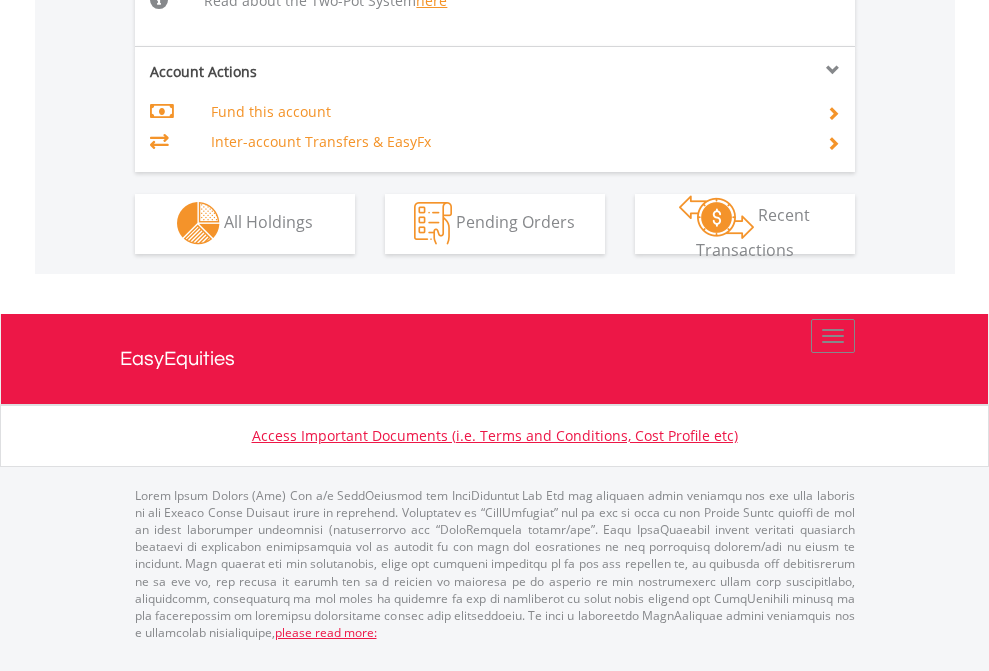 click on "Investment types" at bounding box center [706, -534] 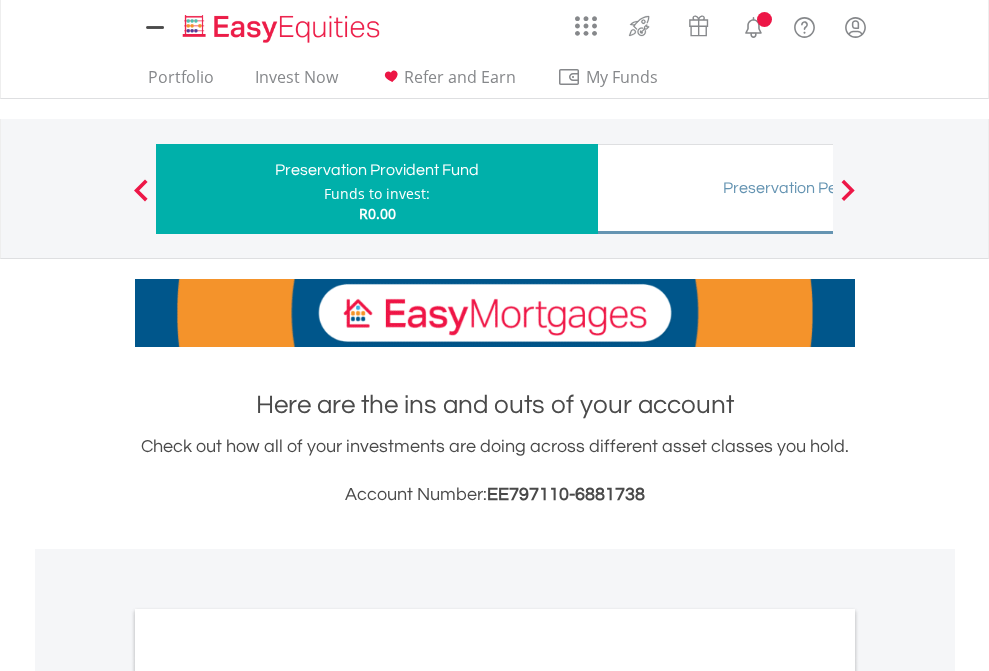 scroll, scrollTop: 0, scrollLeft: 0, axis: both 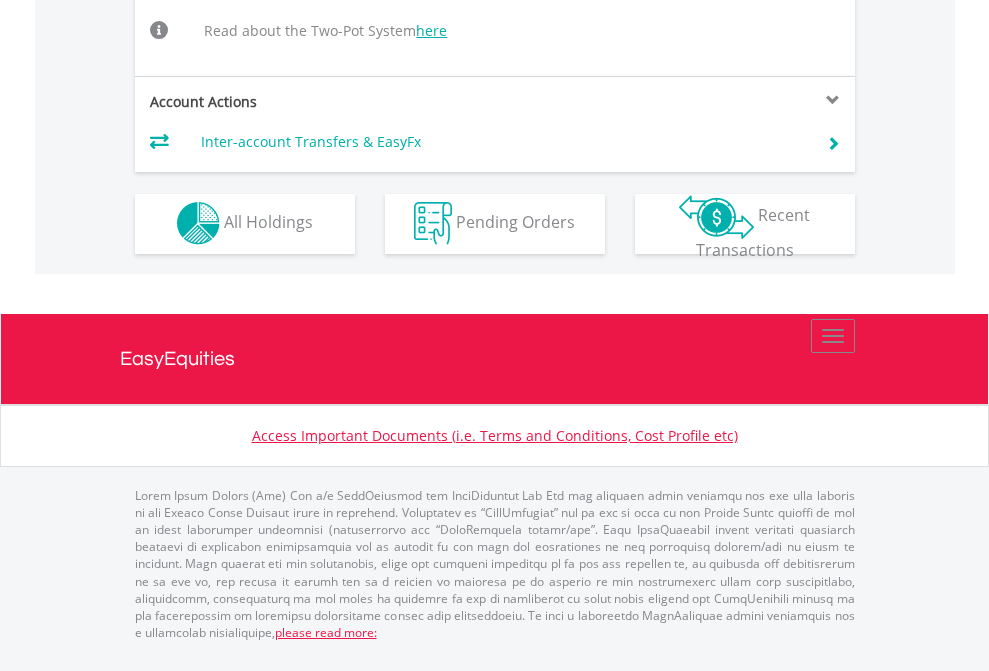 click on "Investment types" at bounding box center [706, -504] 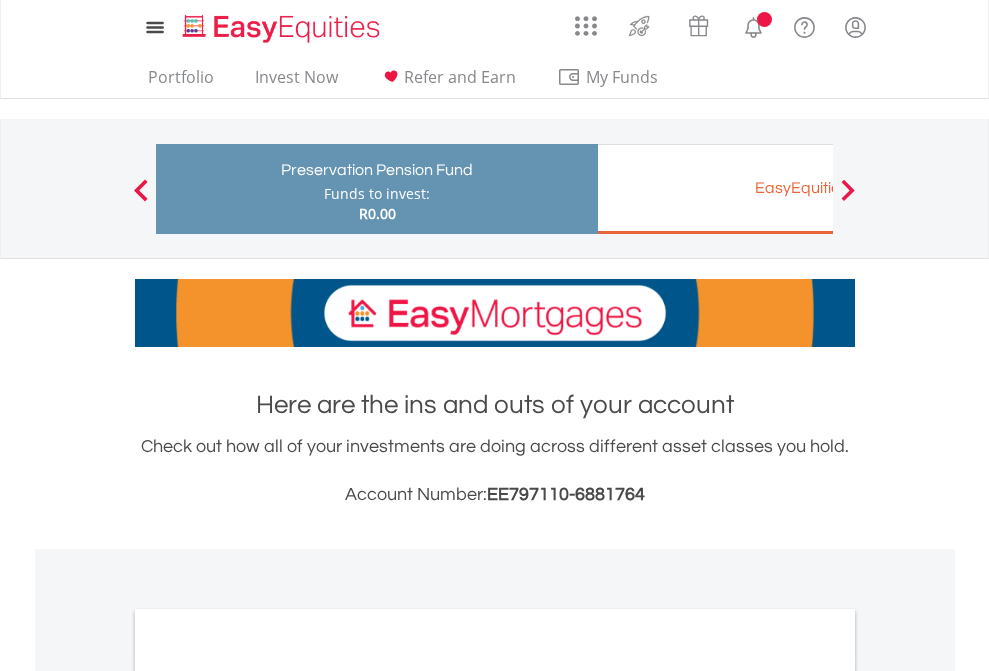 scroll, scrollTop: 0, scrollLeft: 0, axis: both 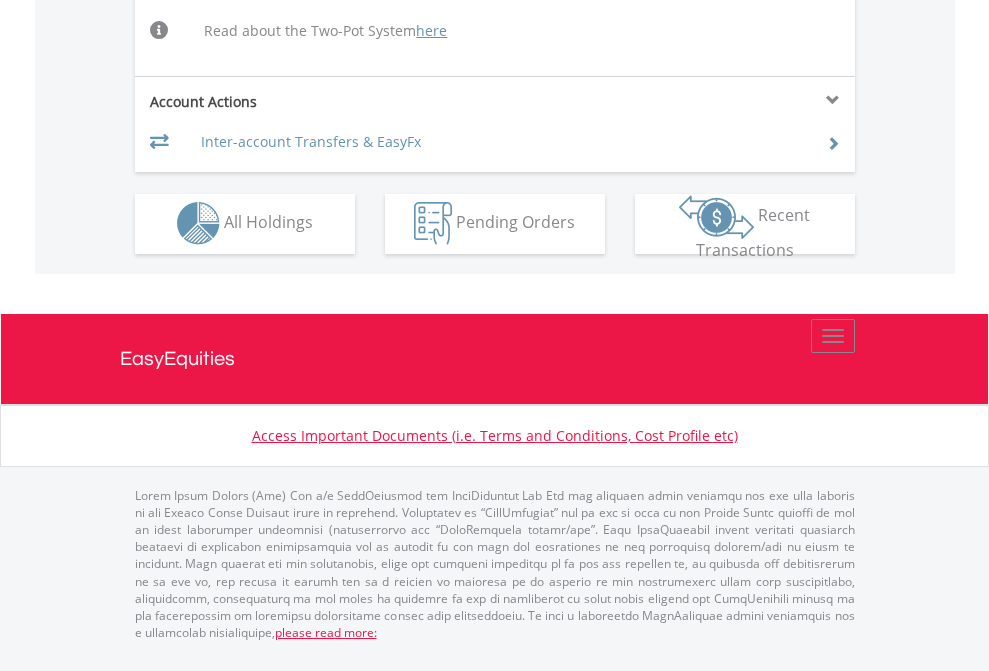 click on "Investment types" at bounding box center [706, -504] 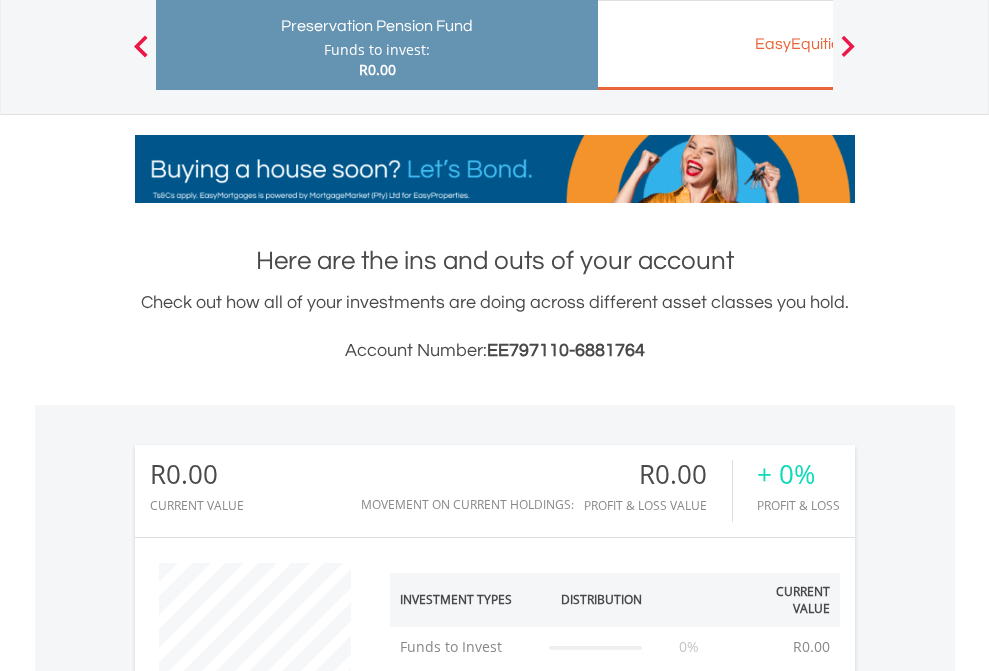 click on "EasyEquities EUR" at bounding box center [818, 44] 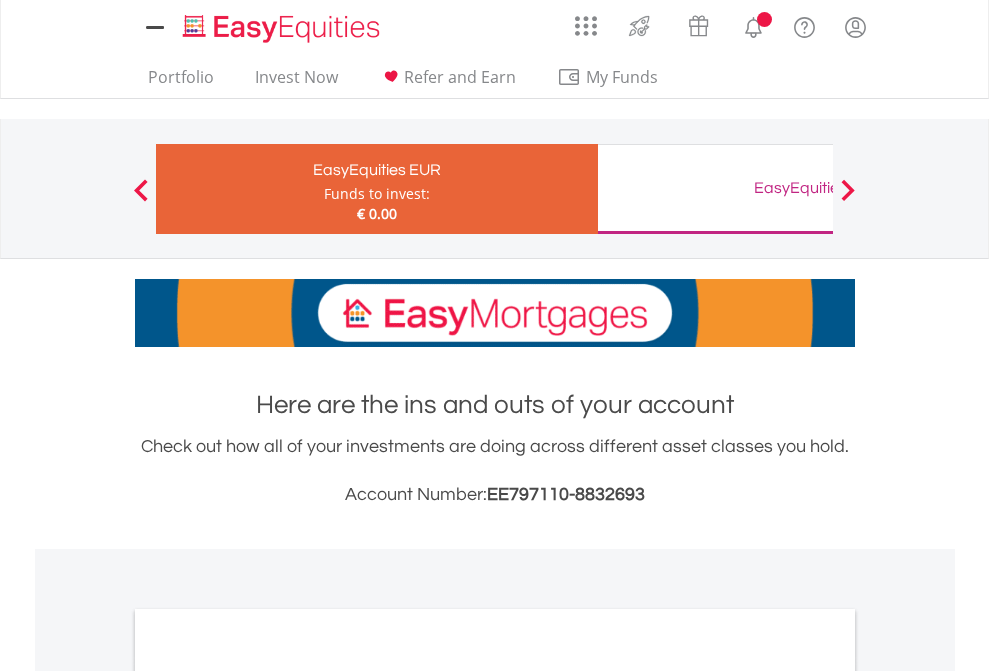 scroll, scrollTop: 0, scrollLeft: 0, axis: both 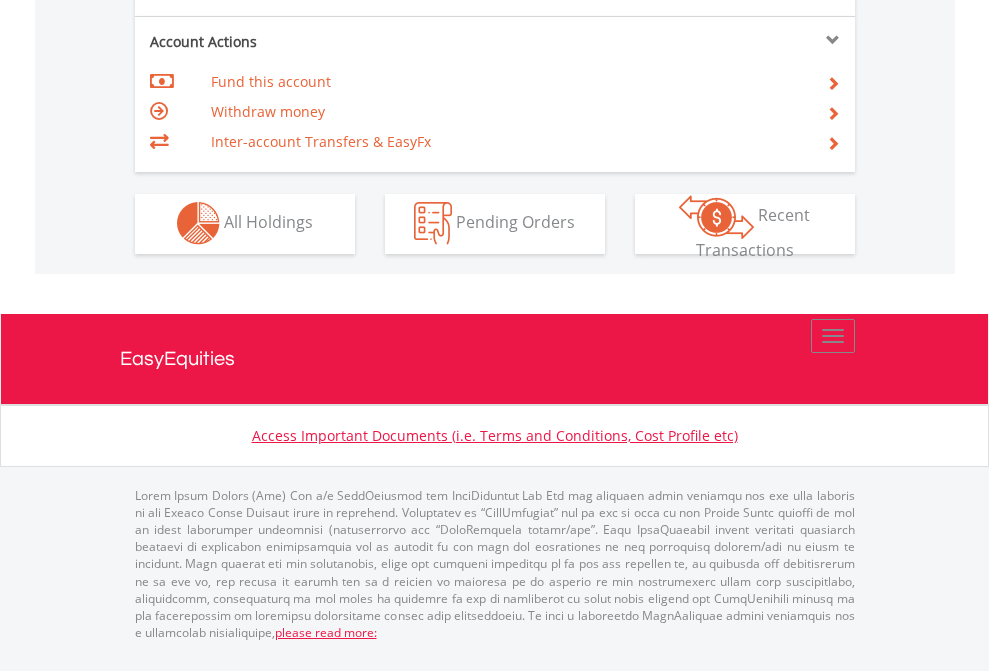 click on "Investment types" at bounding box center [706, -353] 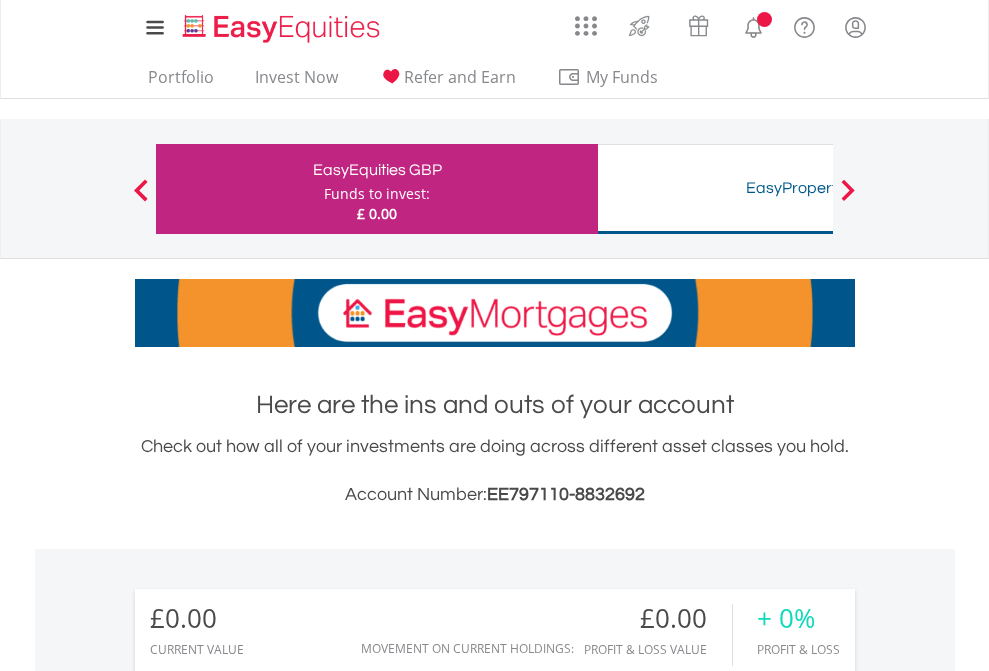 scroll, scrollTop: 0, scrollLeft: 0, axis: both 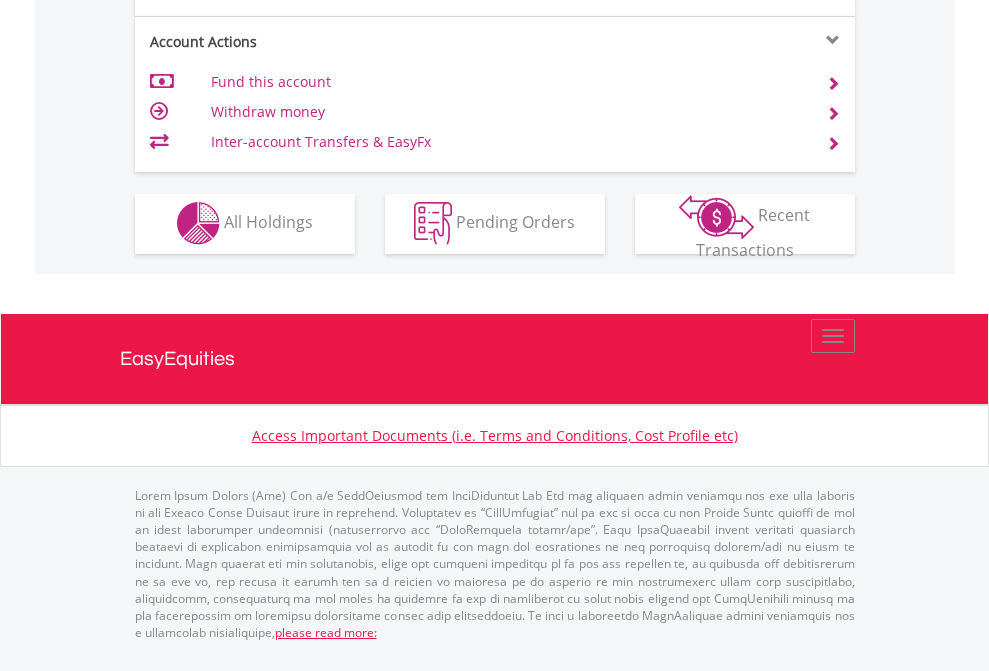click on "Investment types" at bounding box center [706, -353] 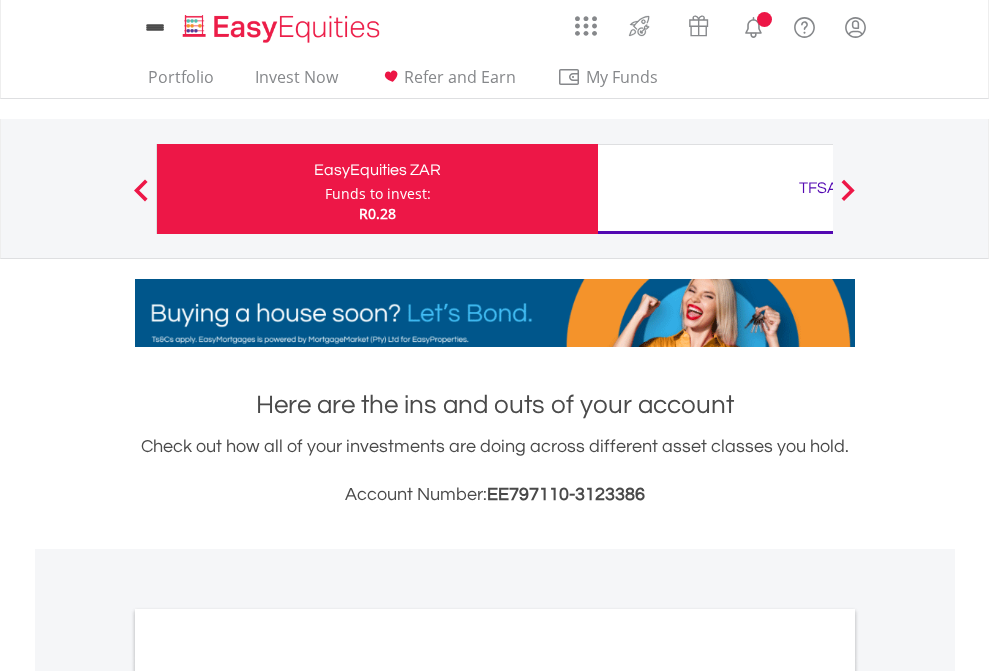 click on "All Holdings" at bounding box center [268, 1096] 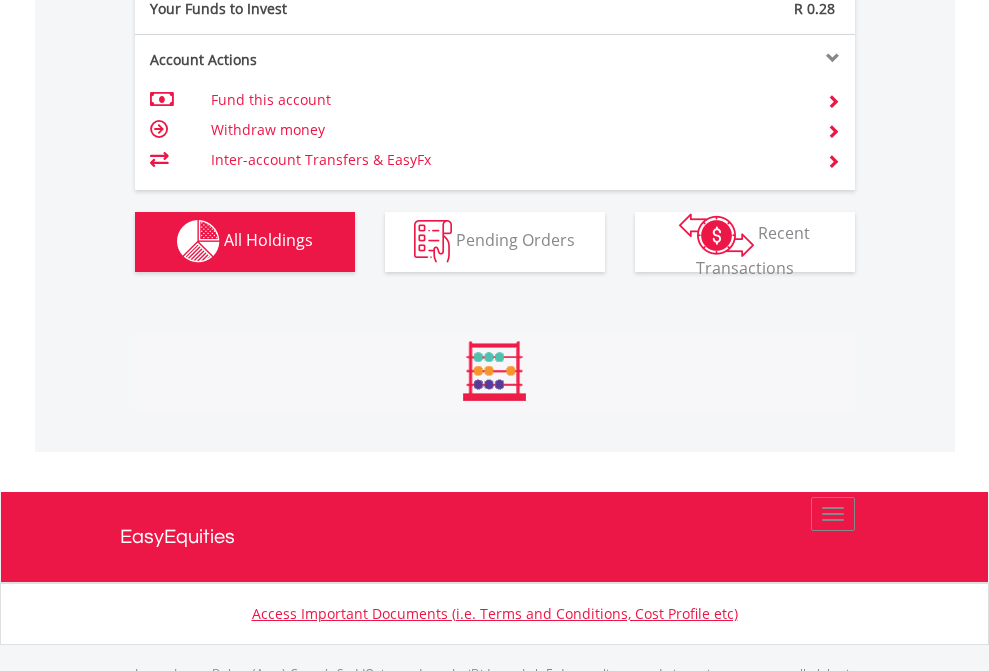 scroll, scrollTop: 999808, scrollLeft: 999687, axis: both 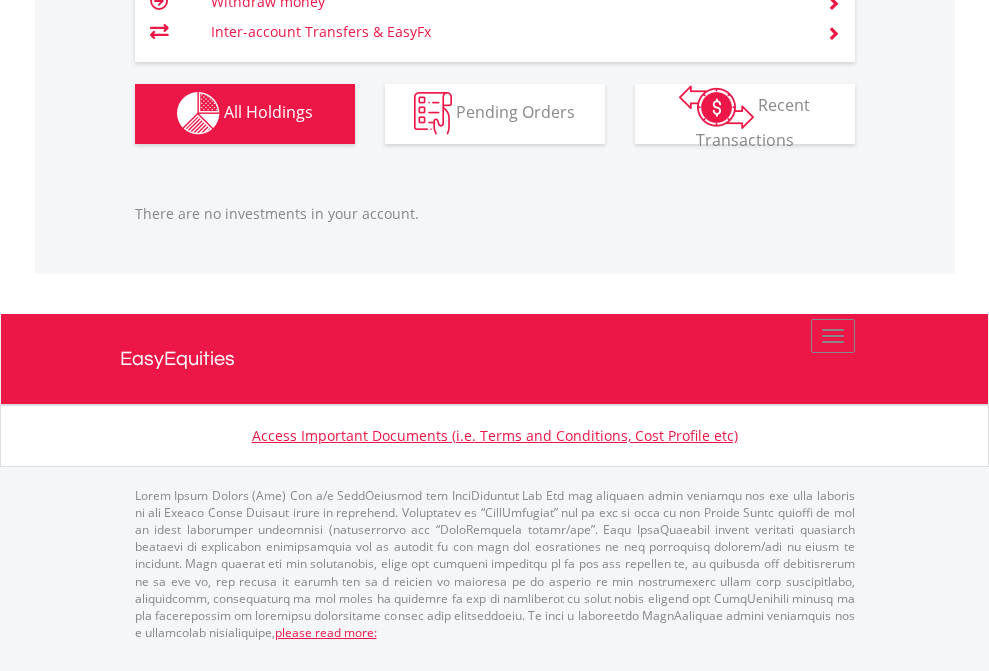 click on "TFSA" at bounding box center (818, -1142) 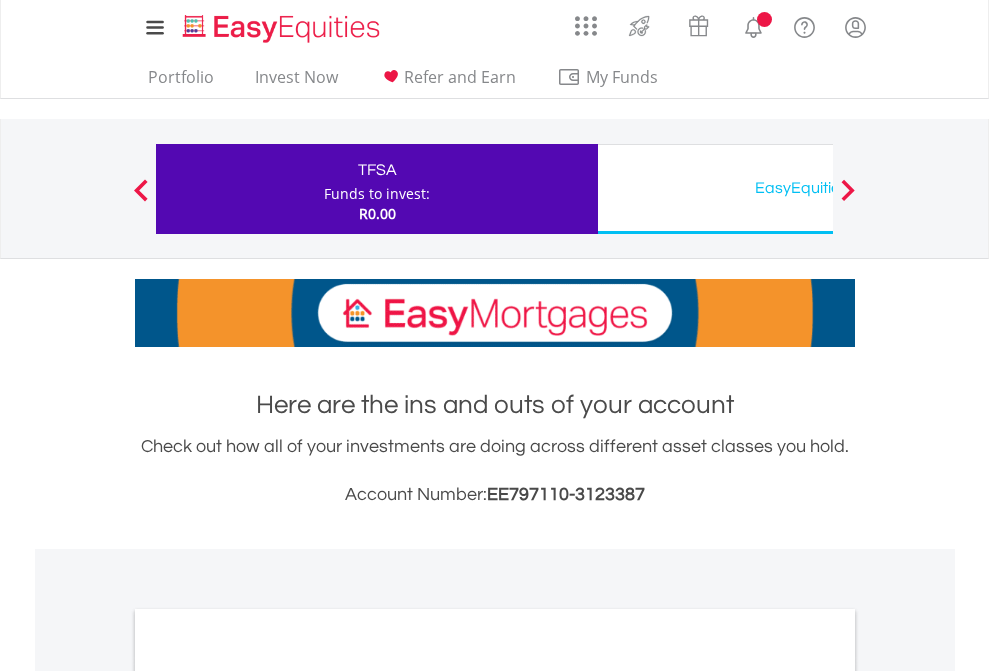 scroll, scrollTop: 1202, scrollLeft: 0, axis: vertical 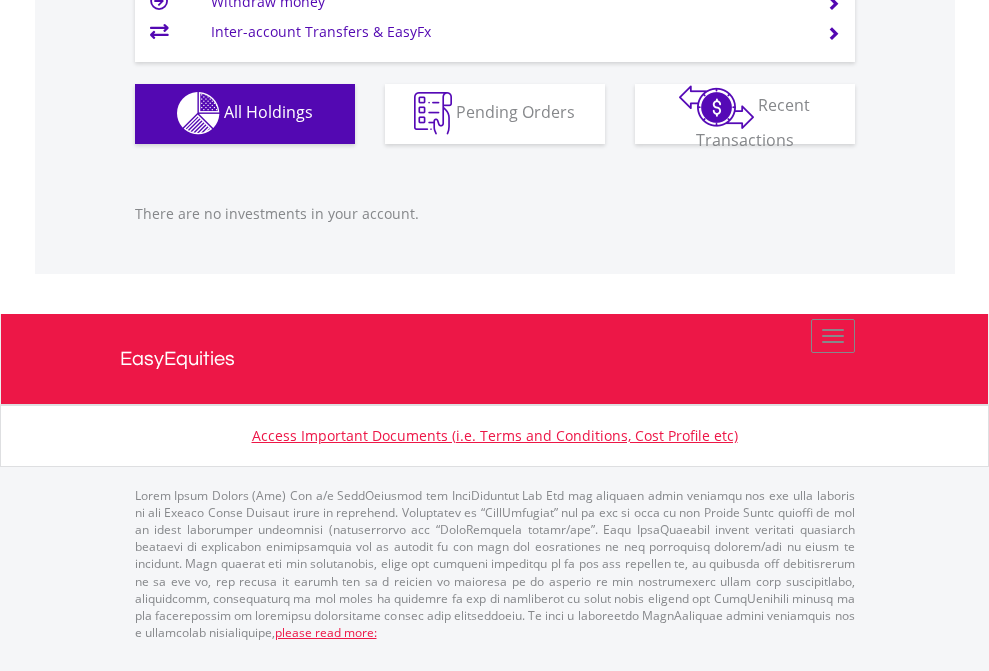 click on "EasyEquities USD" at bounding box center (818, -1142) 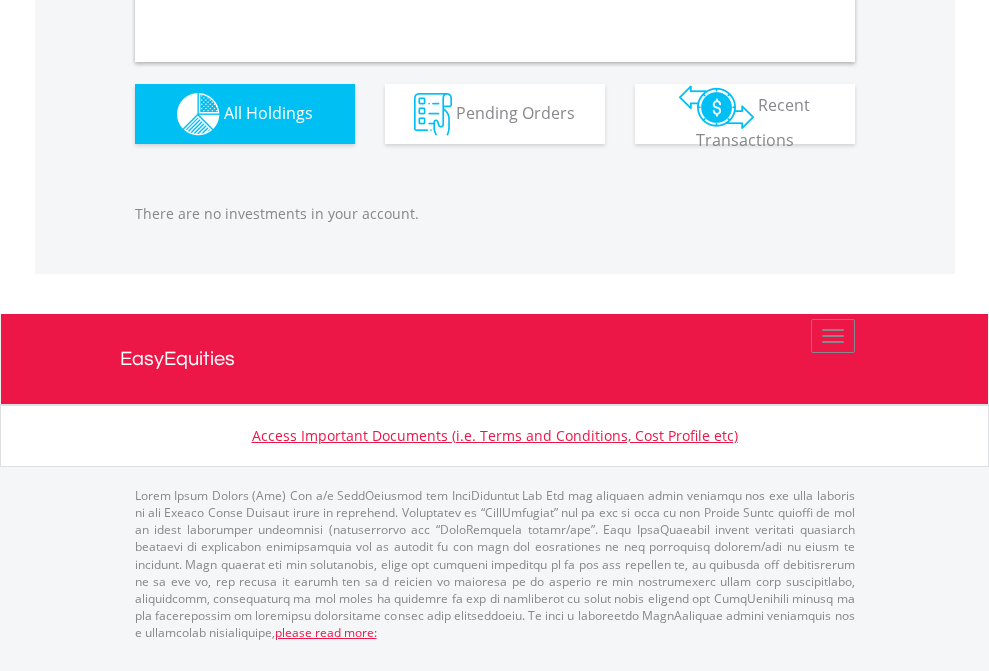 scroll, scrollTop: 1980, scrollLeft: 0, axis: vertical 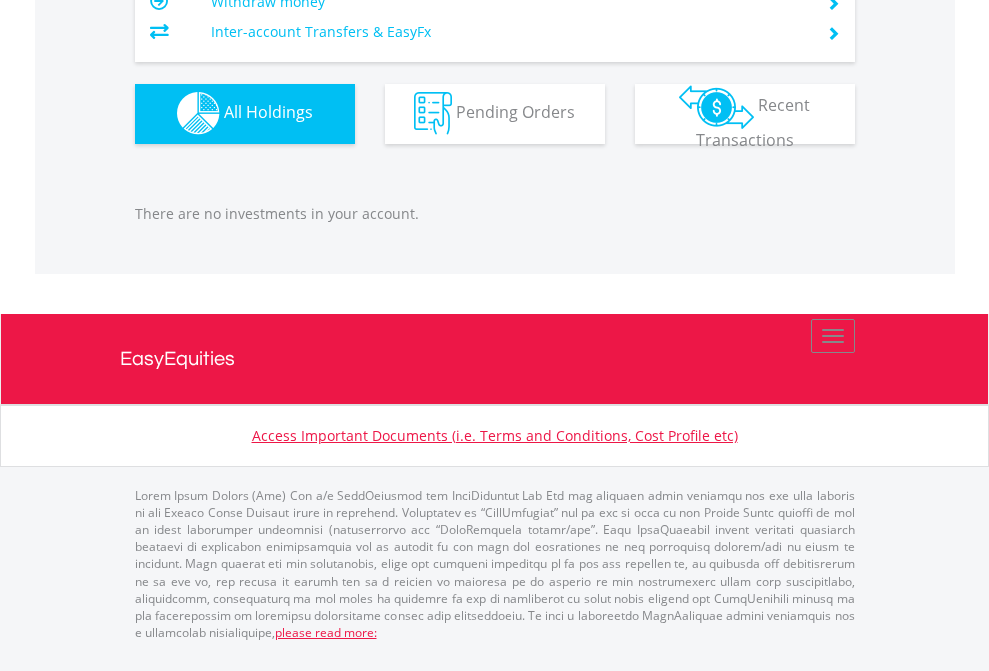 click on "EasyEquities AUD" at bounding box center (818, -1142) 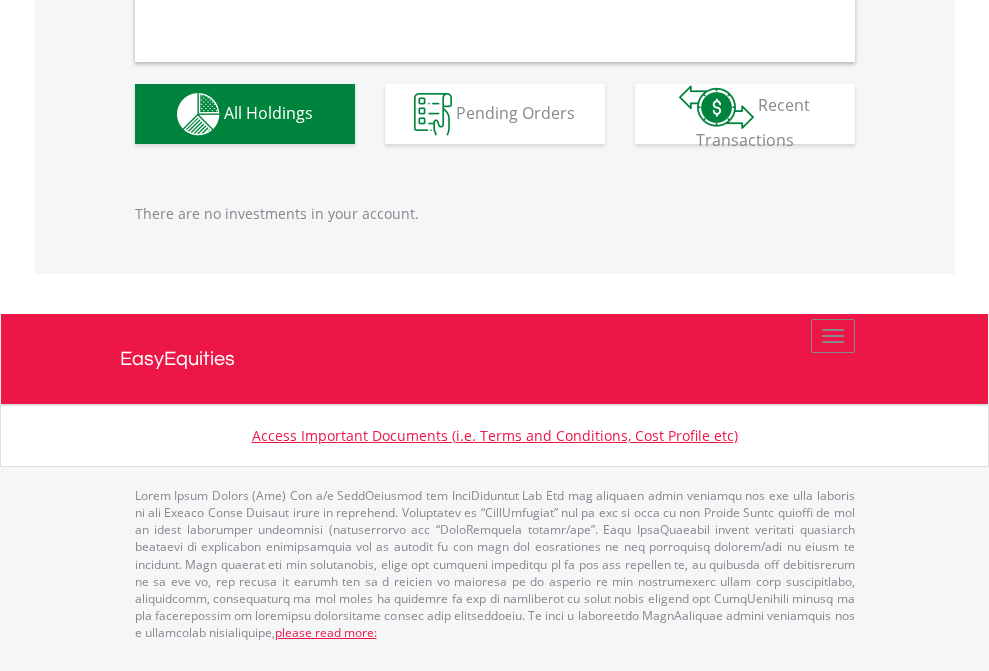 scroll, scrollTop: 1980, scrollLeft: 0, axis: vertical 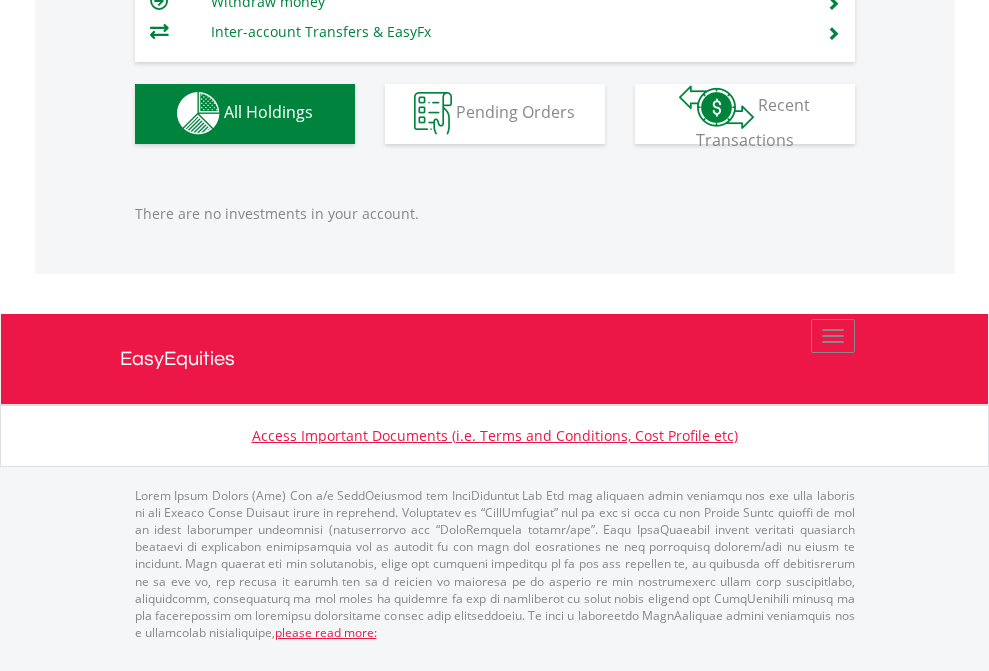 click on "EasyEquities RA" at bounding box center (818, -1142) 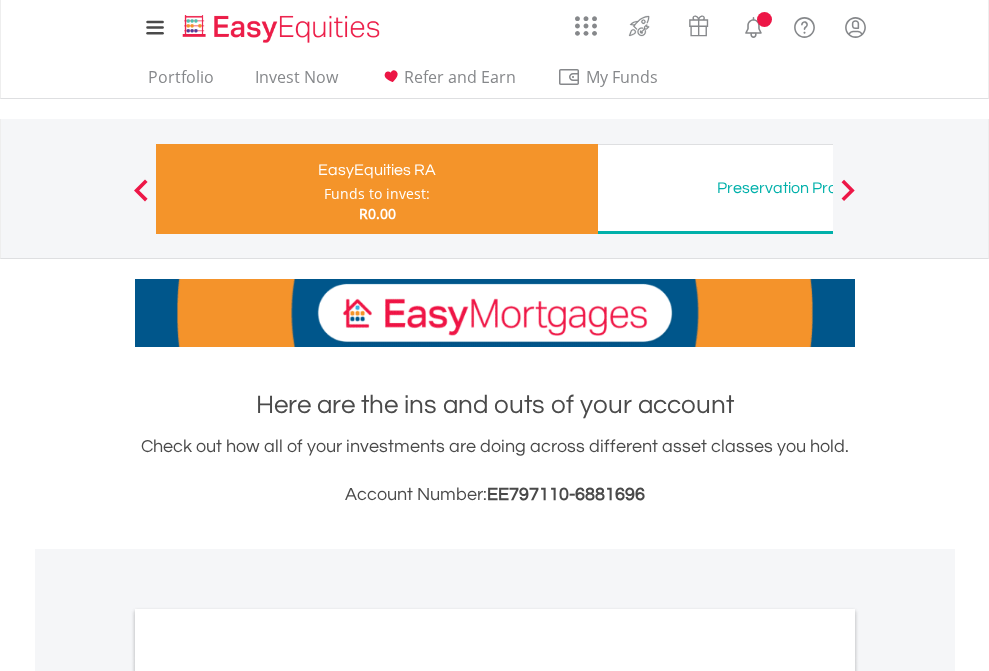 scroll, scrollTop: 1202, scrollLeft: 0, axis: vertical 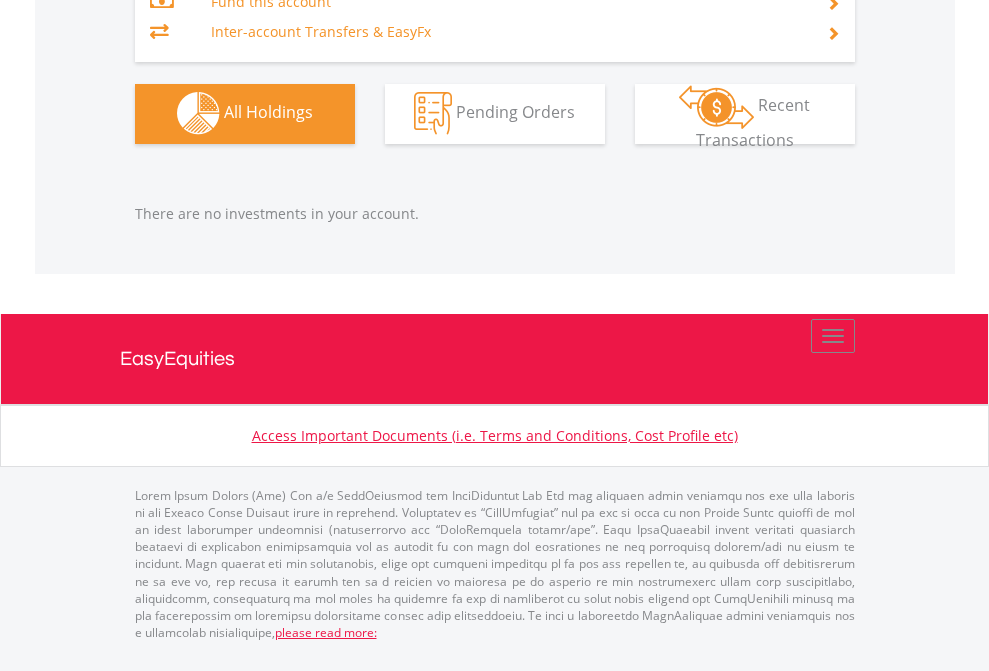 click on "Preservation Provident Fund" at bounding box center [818, -1323] 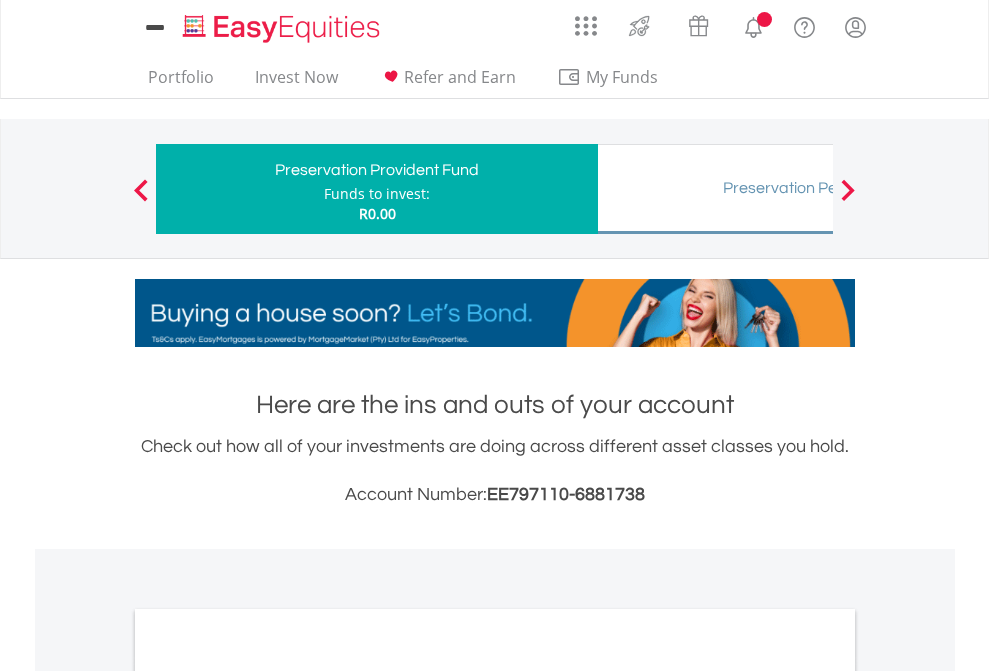 scroll, scrollTop: 0, scrollLeft: 0, axis: both 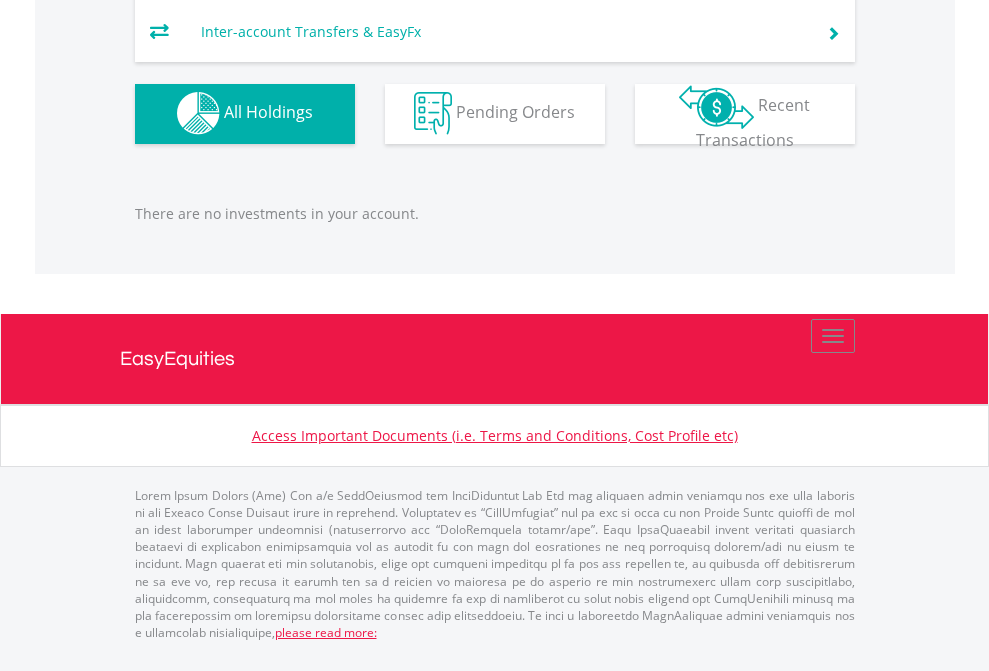 click on "Preservation Pension Fund" at bounding box center [818, -1293] 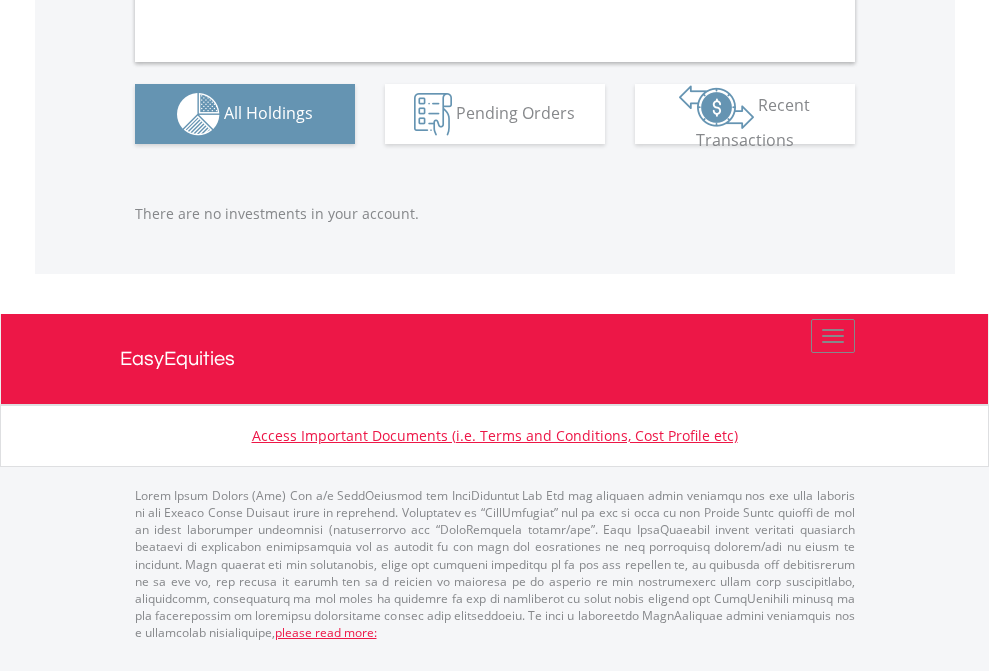 scroll, scrollTop: 2040, scrollLeft: 0, axis: vertical 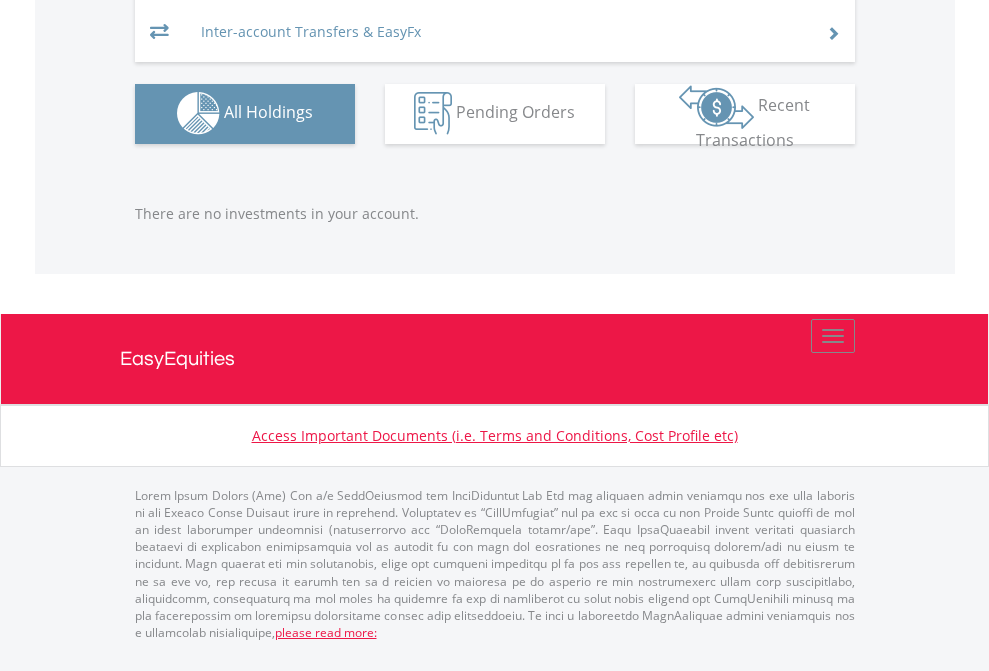 click on "EasyEquities EUR" at bounding box center [818, -1293] 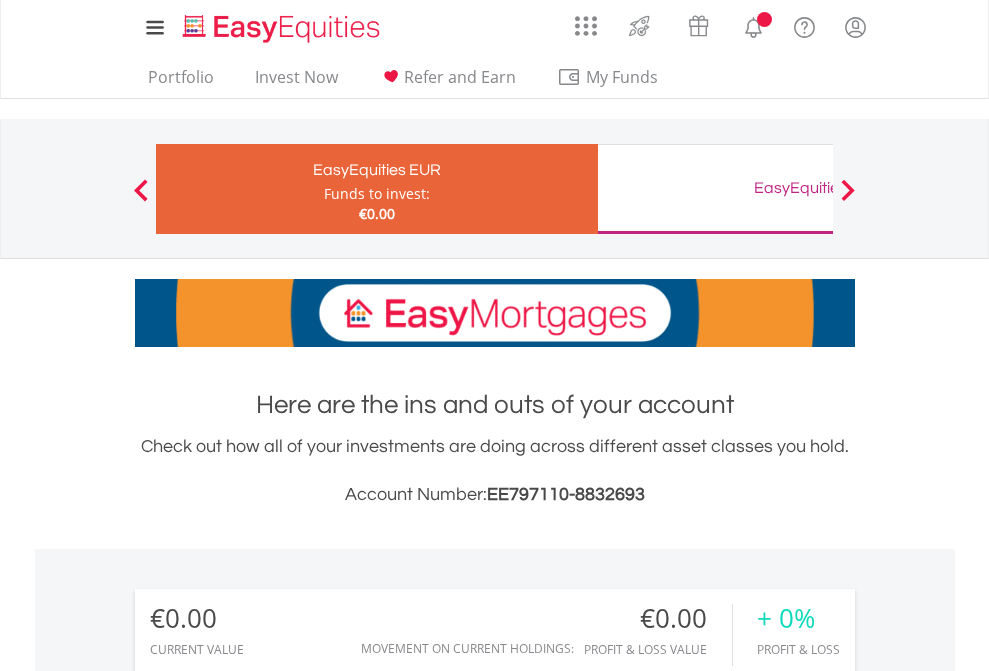 scroll, scrollTop: 1486, scrollLeft: 0, axis: vertical 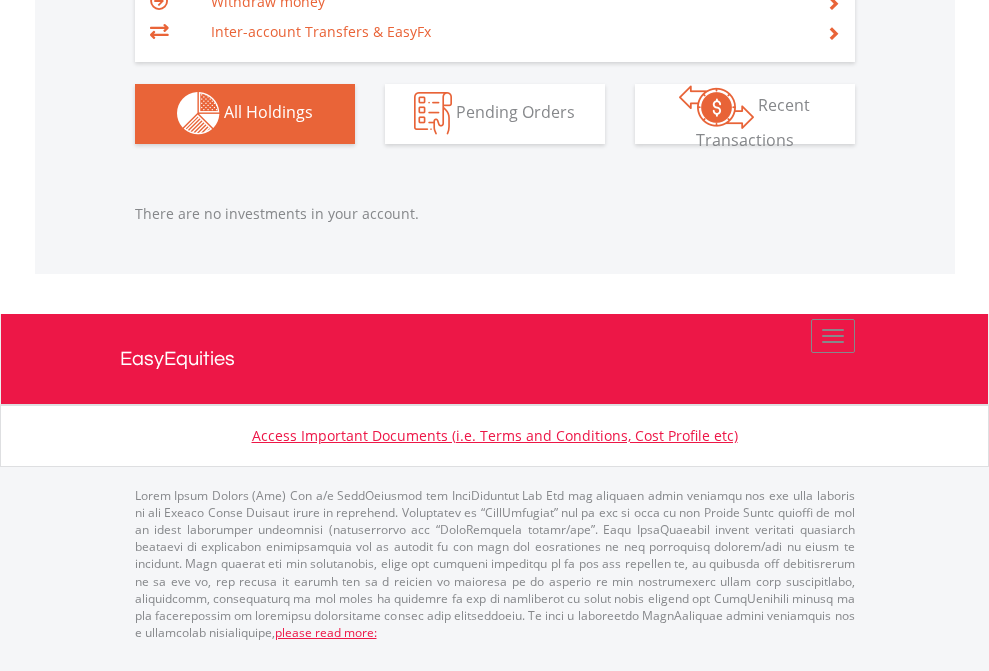 click on "EasyEquities GBP" at bounding box center (818, -1142) 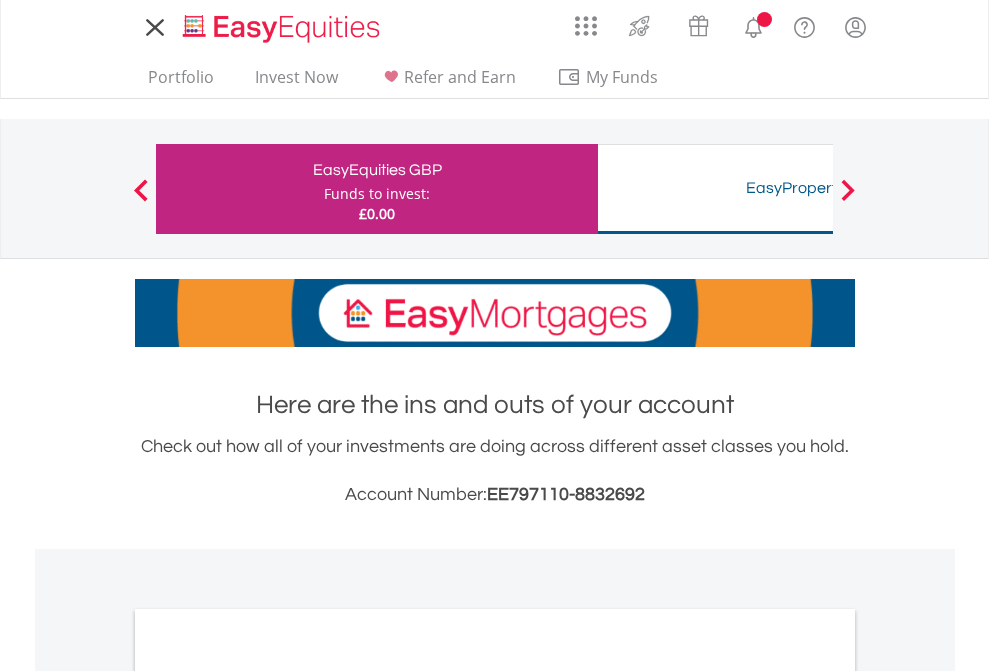 scroll, scrollTop: 0, scrollLeft: 0, axis: both 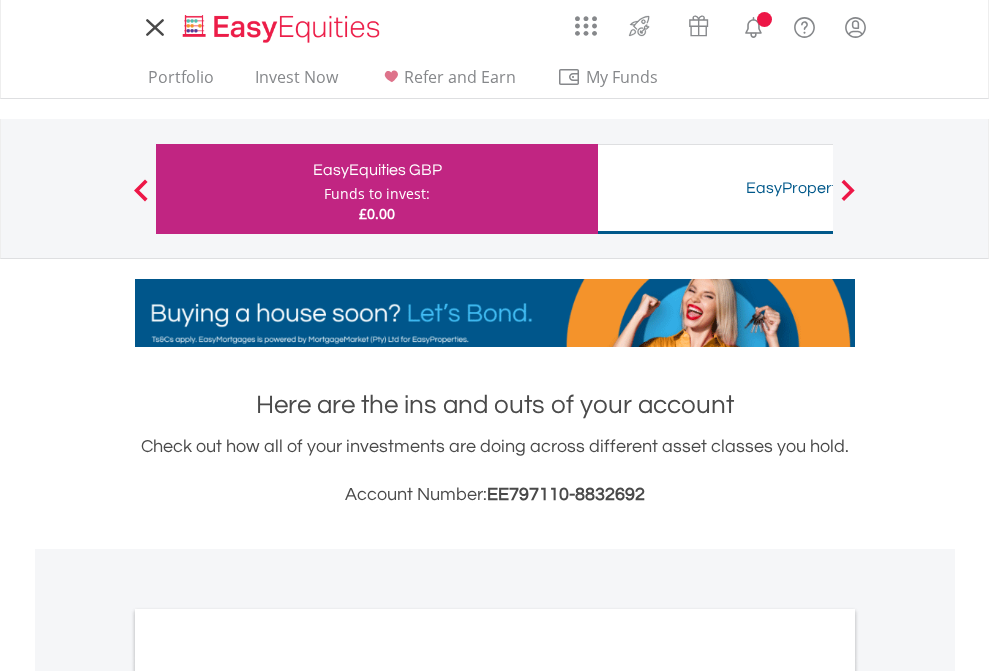 click on "All Holdings" at bounding box center [268, 1096] 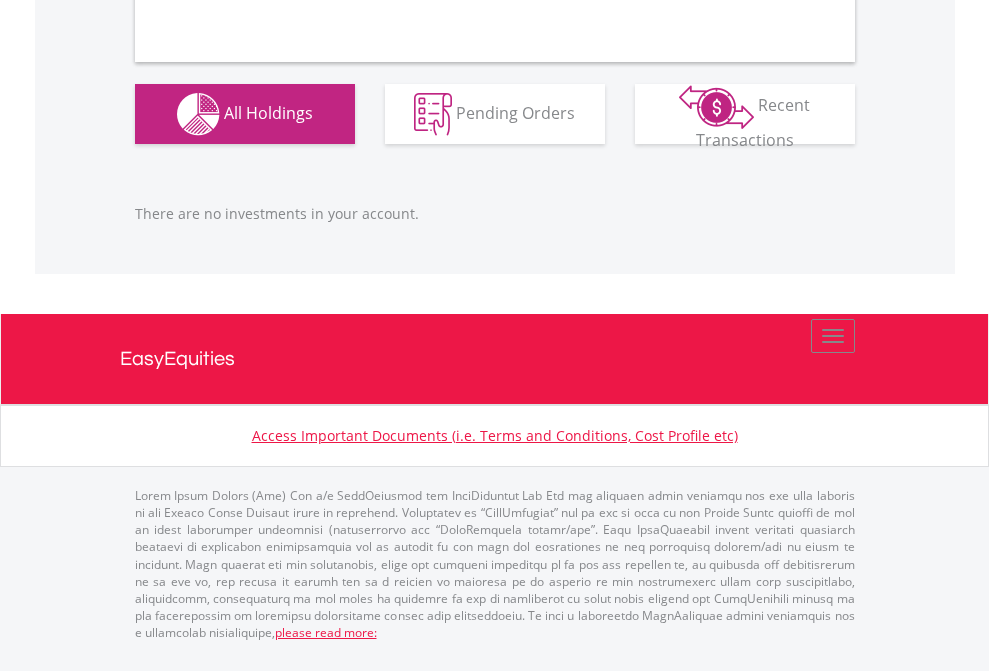 scroll, scrollTop: 1980, scrollLeft: 0, axis: vertical 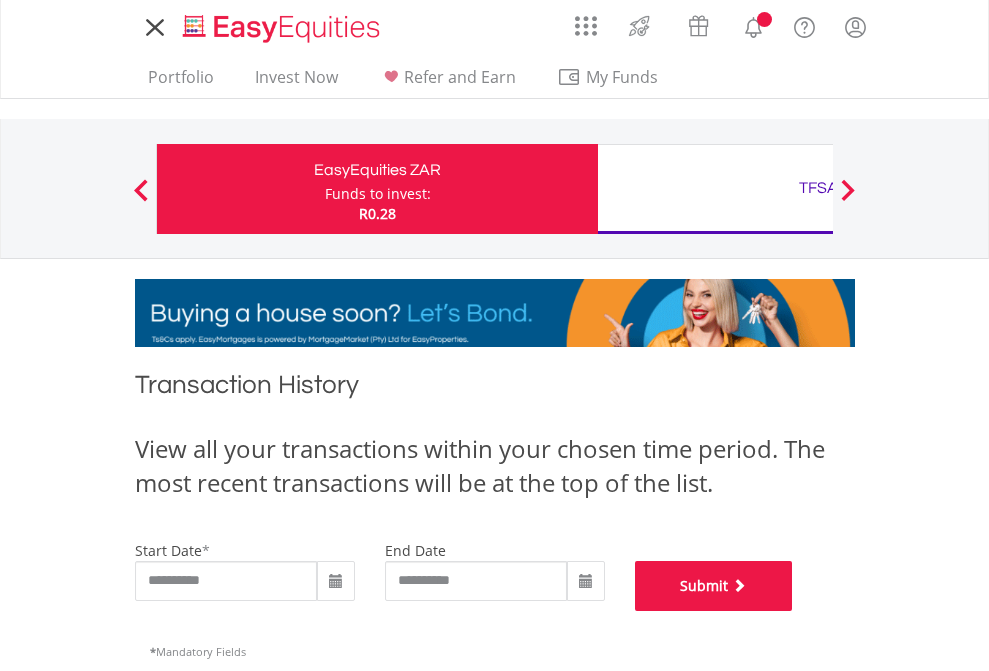 click on "Submit" at bounding box center [714, 586] 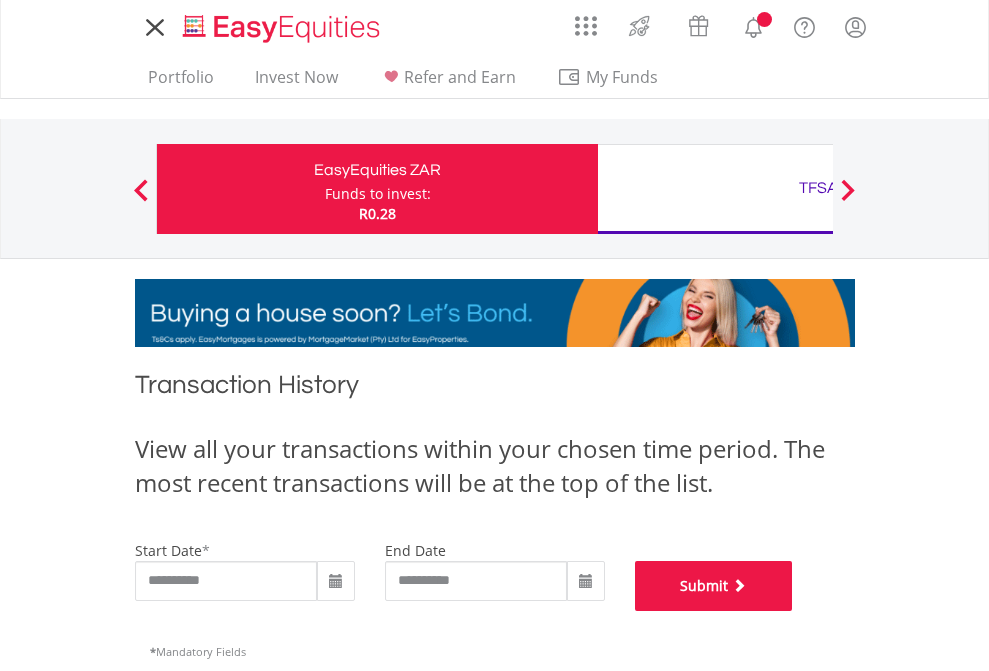 scroll, scrollTop: 811, scrollLeft: 0, axis: vertical 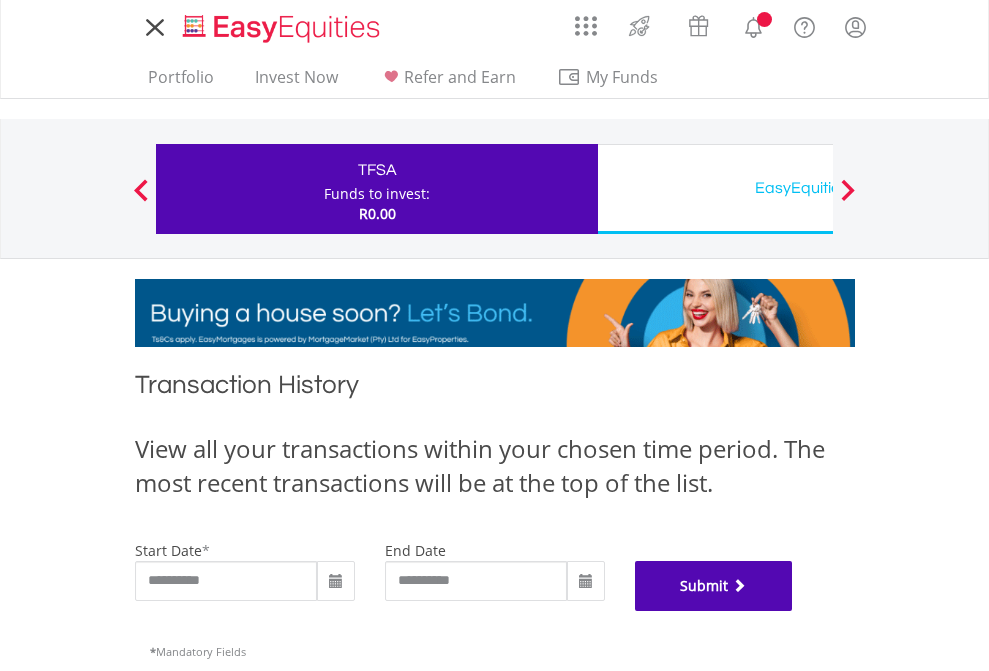 click on "Submit" at bounding box center [714, 586] 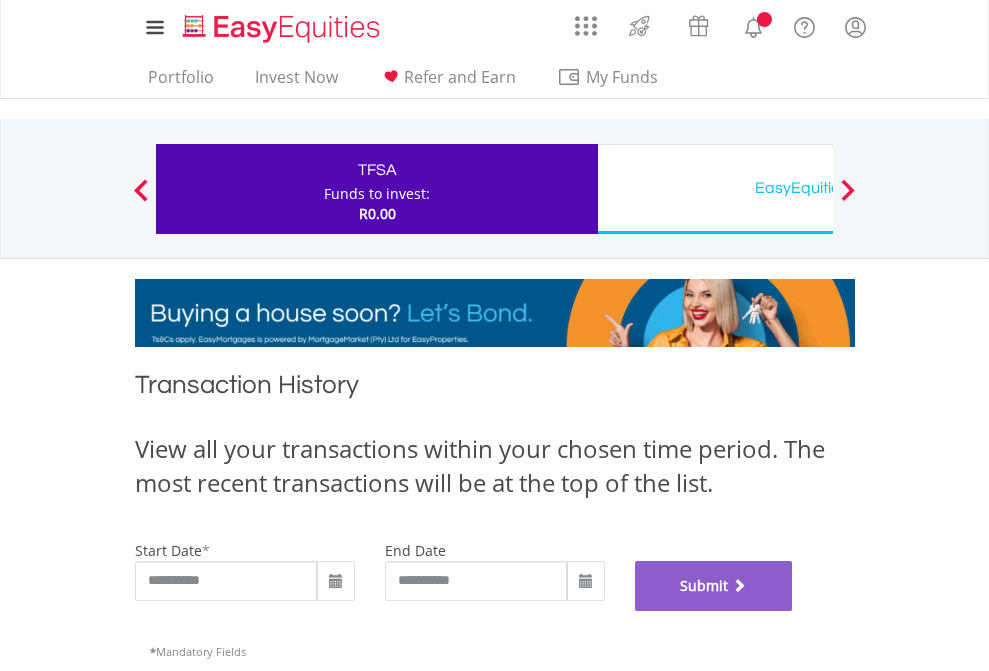 scroll, scrollTop: 811, scrollLeft: 0, axis: vertical 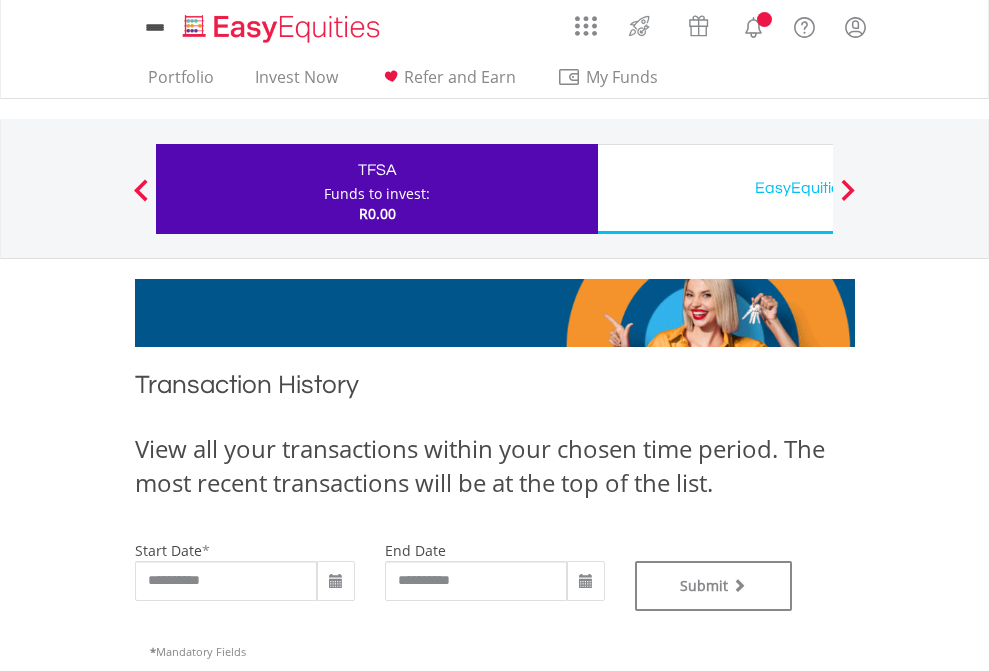 click on "EasyEquities USD" at bounding box center [818, 188] 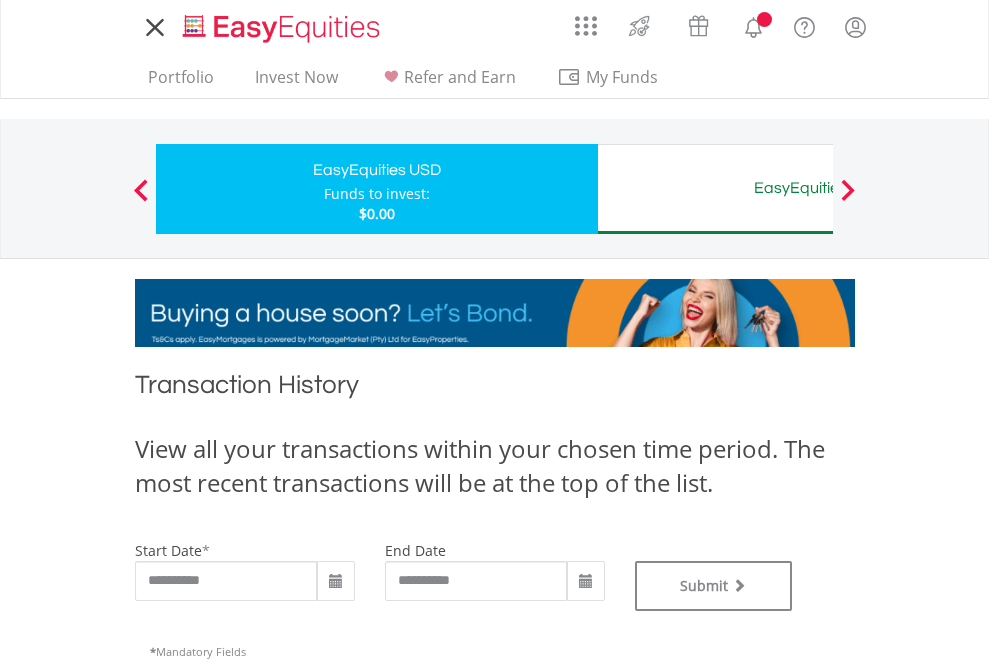 scroll, scrollTop: 0, scrollLeft: 0, axis: both 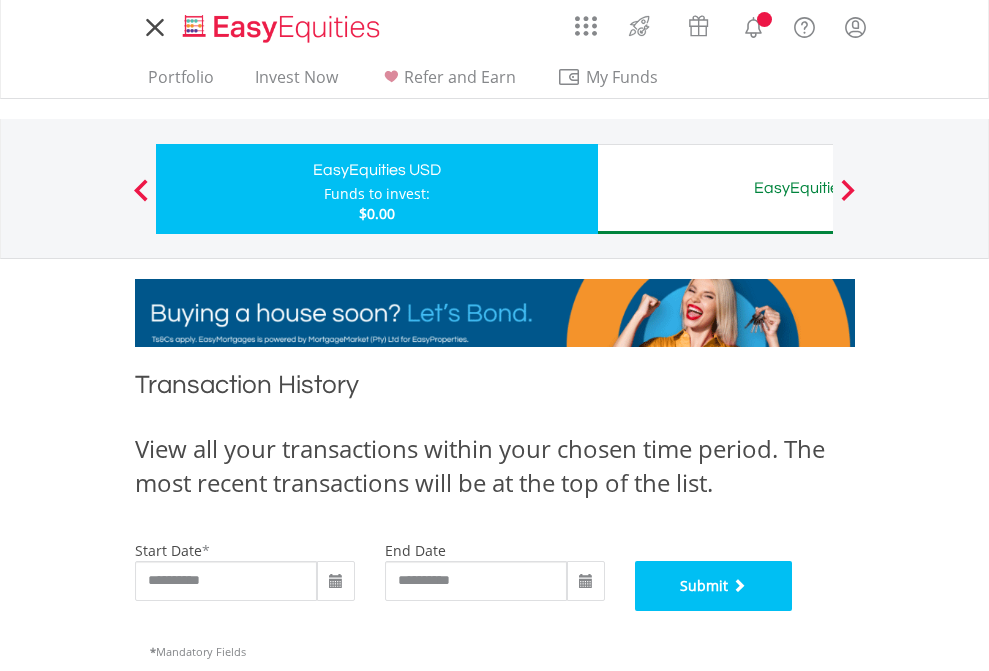 click on "Submit" at bounding box center [714, 586] 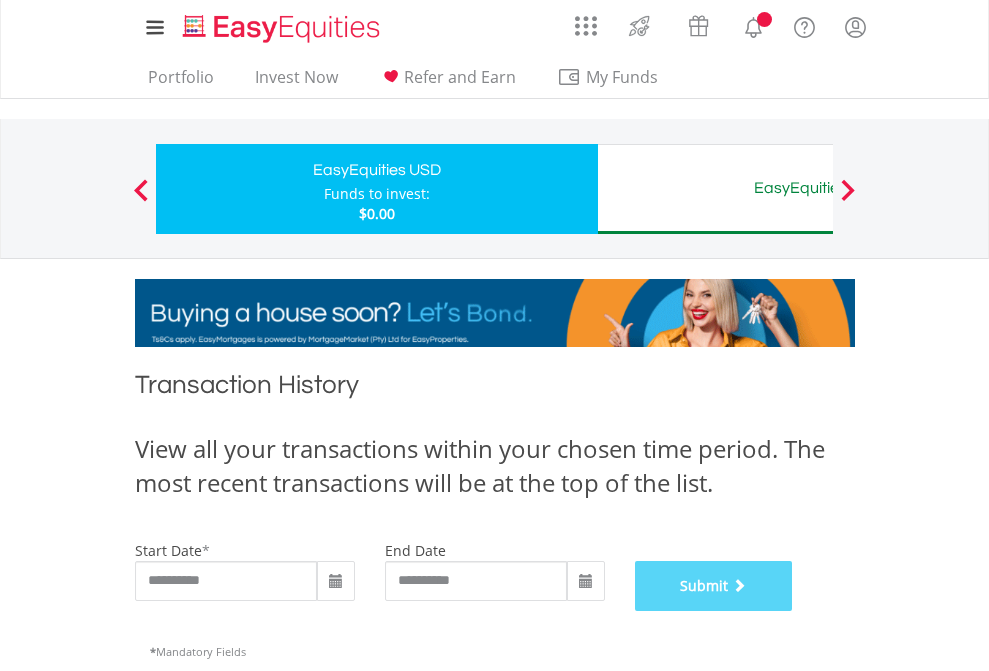 scroll, scrollTop: 811, scrollLeft: 0, axis: vertical 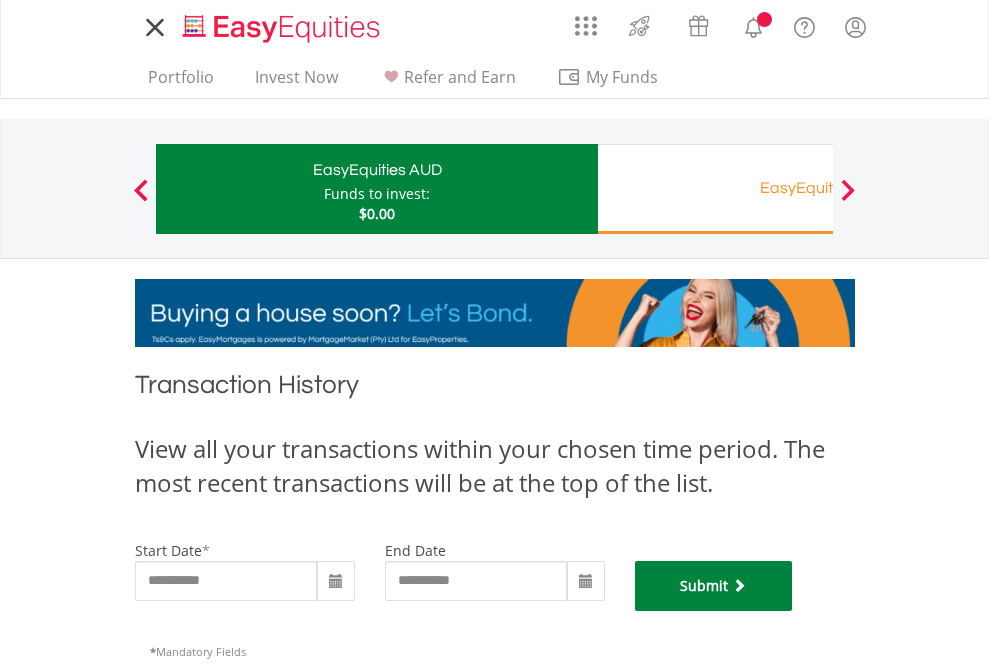 click on "Submit" at bounding box center (714, 586) 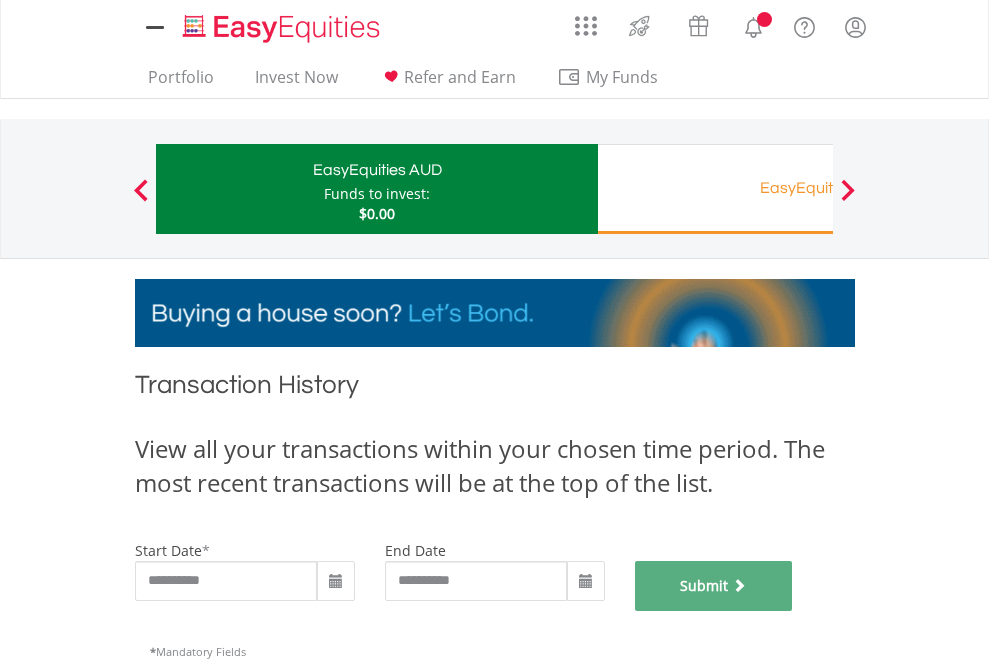scroll, scrollTop: 811, scrollLeft: 0, axis: vertical 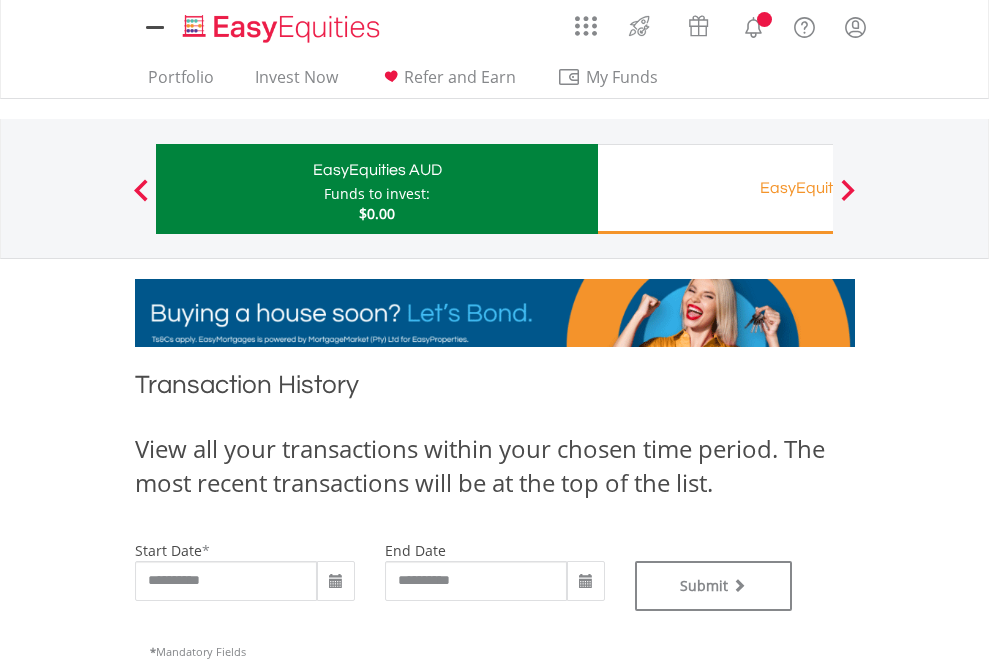 click on "EasyEquities RA" at bounding box center (818, 188) 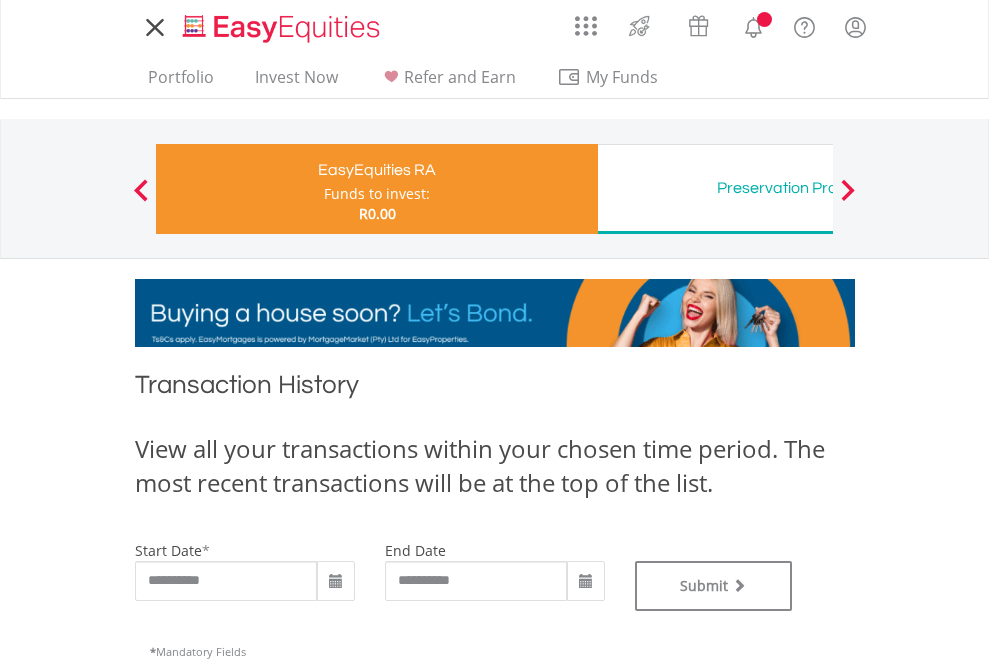 scroll, scrollTop: 0, scrollLeft: 0, axis: both 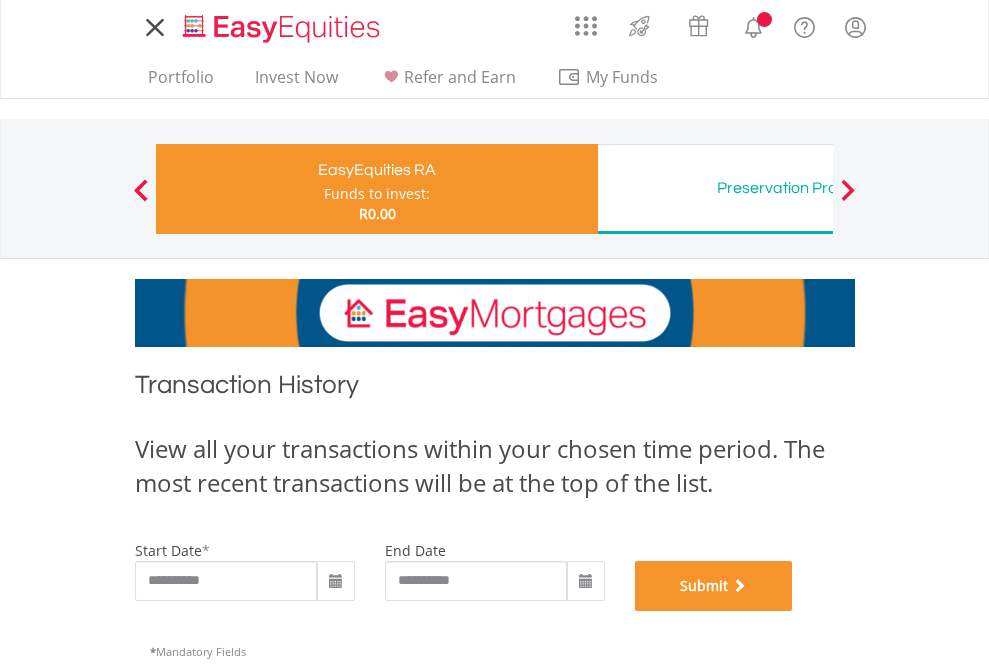 click on "Submit" at bounding box center (714, 586) 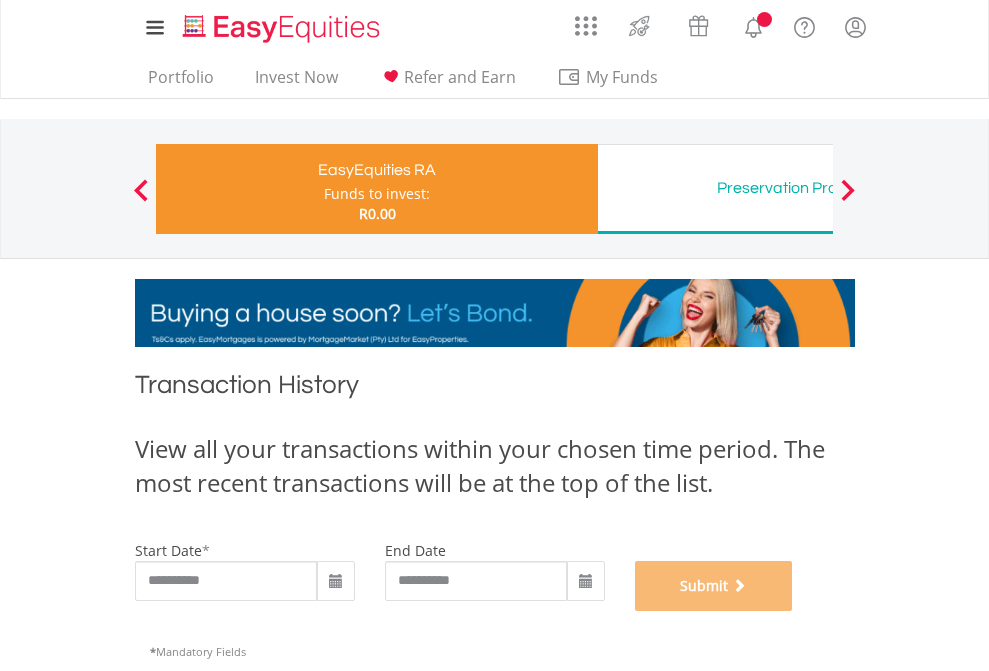 scroll, scrollTop: 811, scrollLeft: 0, axis: vertical 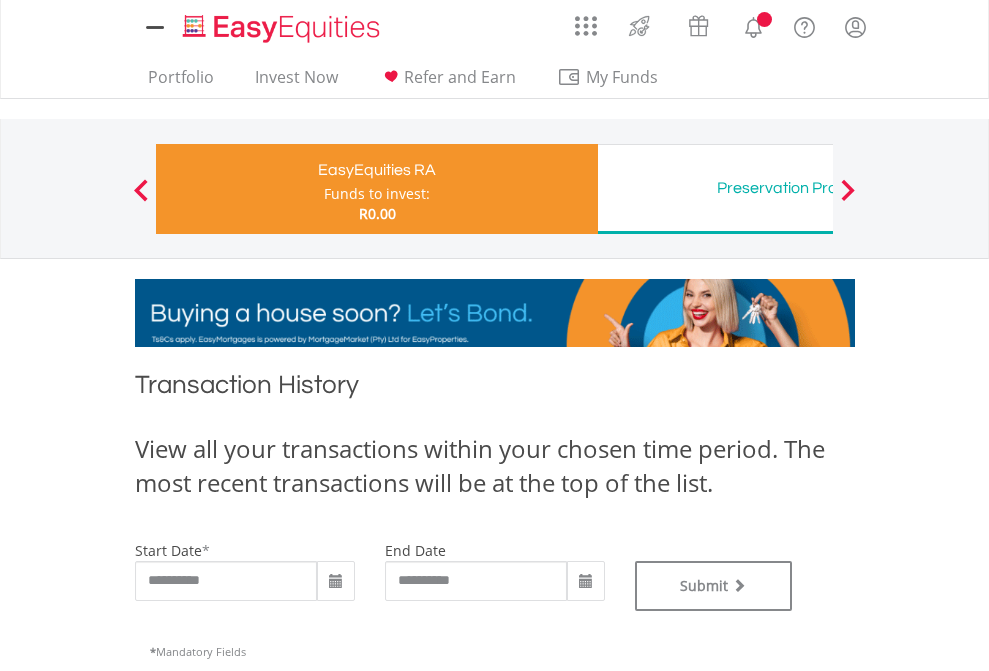 click on "Preservation Provident Fund" at bounding box center [818, 188] 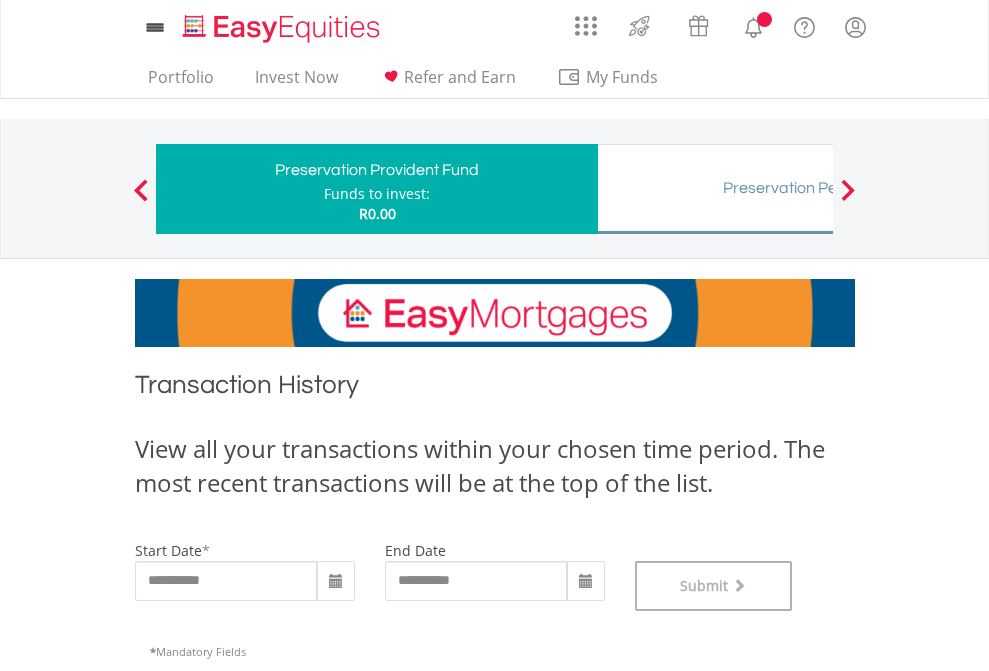 scroll, scrollTop: 811, scrollLeft: 0, axis: vertical 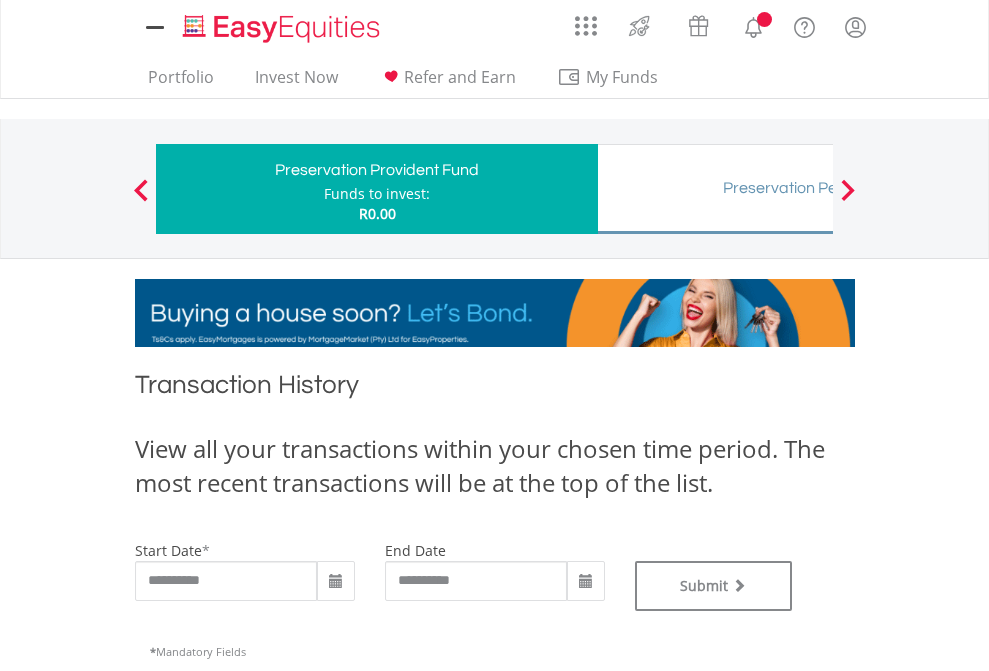 click on "Preservation Pension Fund" at bounding box center (818, 188) 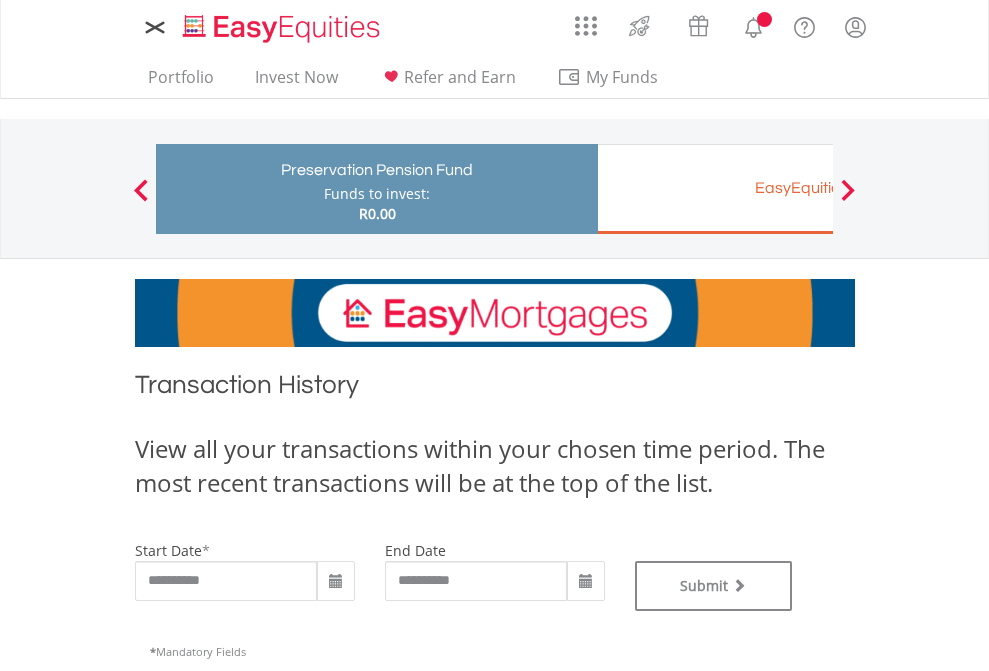 scroll, scrollTop: 0, scrollLeft: 0, axis: both 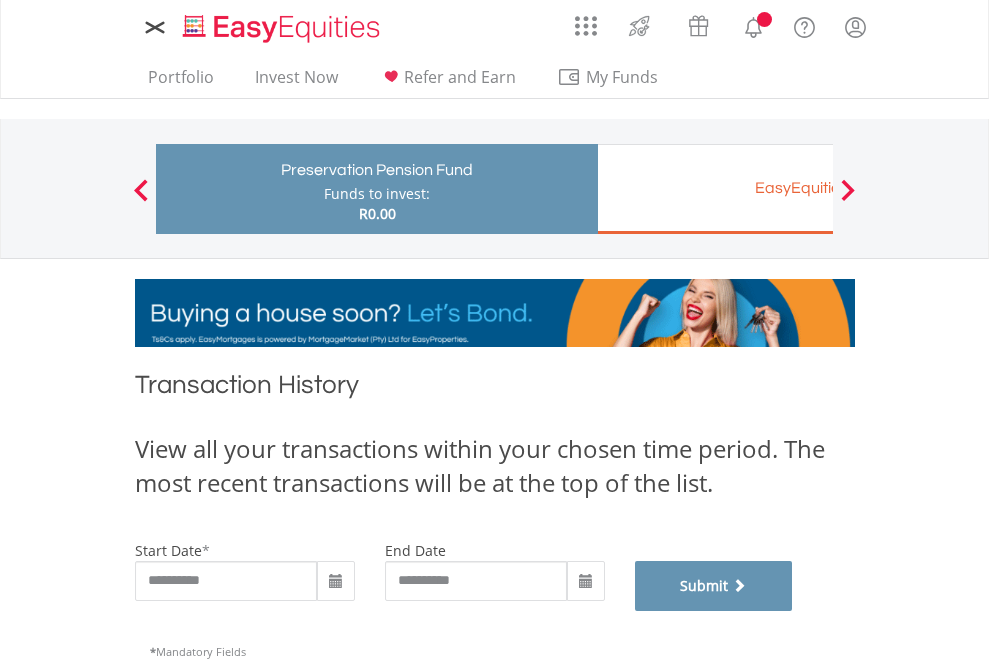click on "Submit" at bounding box center (714, 586) 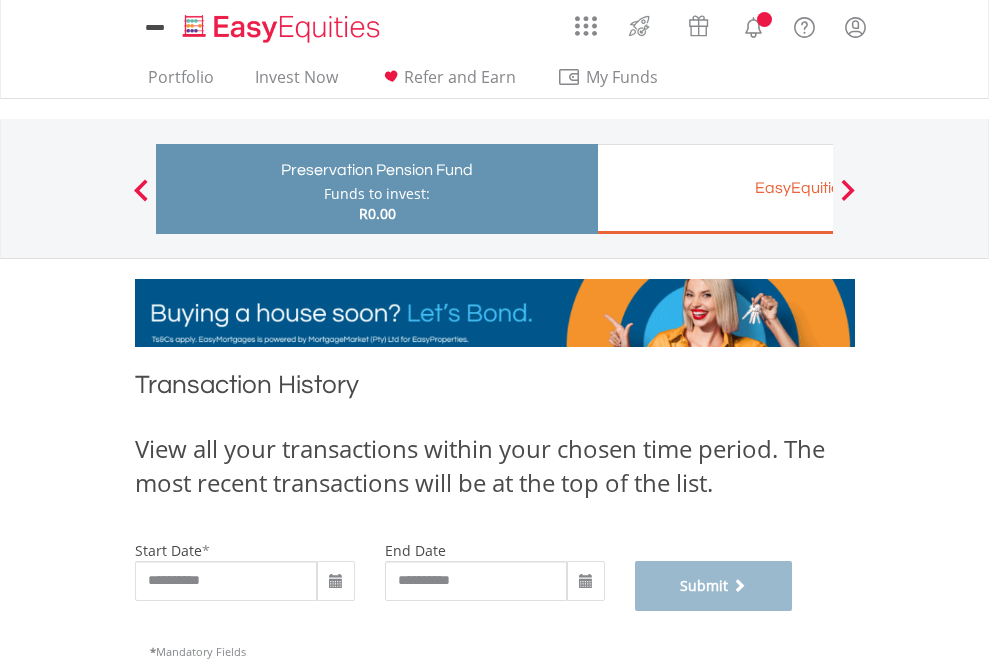 scroll, scrollTop: 811, scrollLeft: 0, axis: vertical 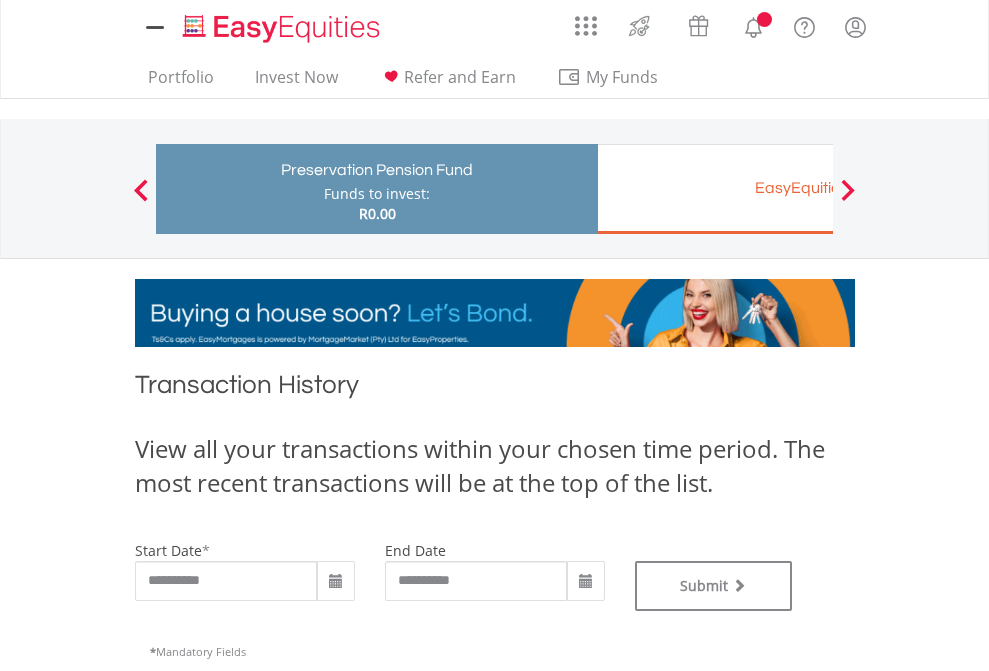 click on "EasyEquities EUR" at bounding box center [818, 188] 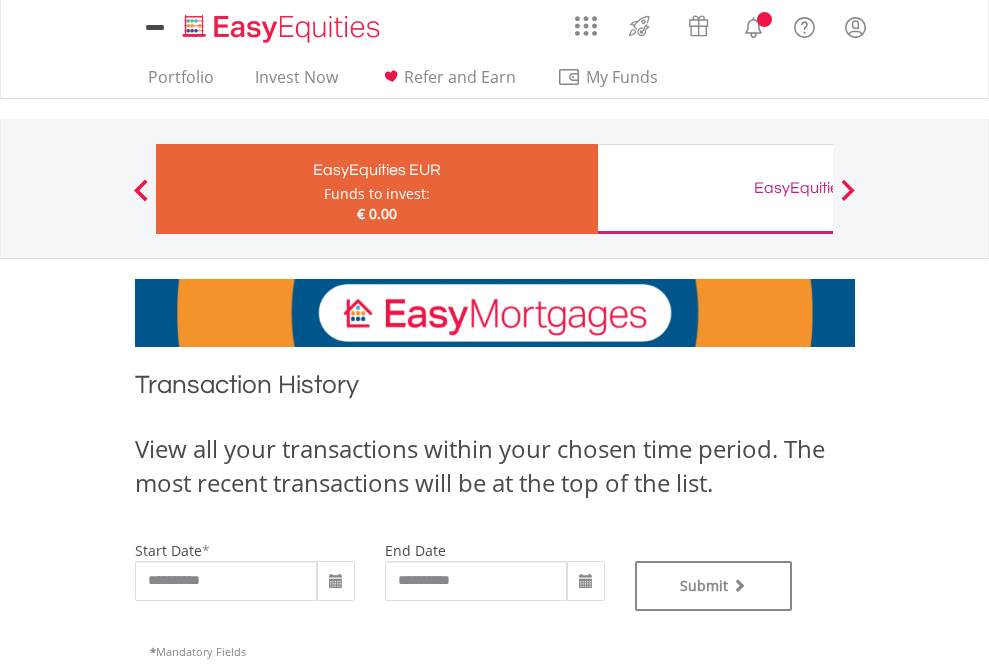 scroll, scrollTop: 0, scrollLeft: 0, axis: both 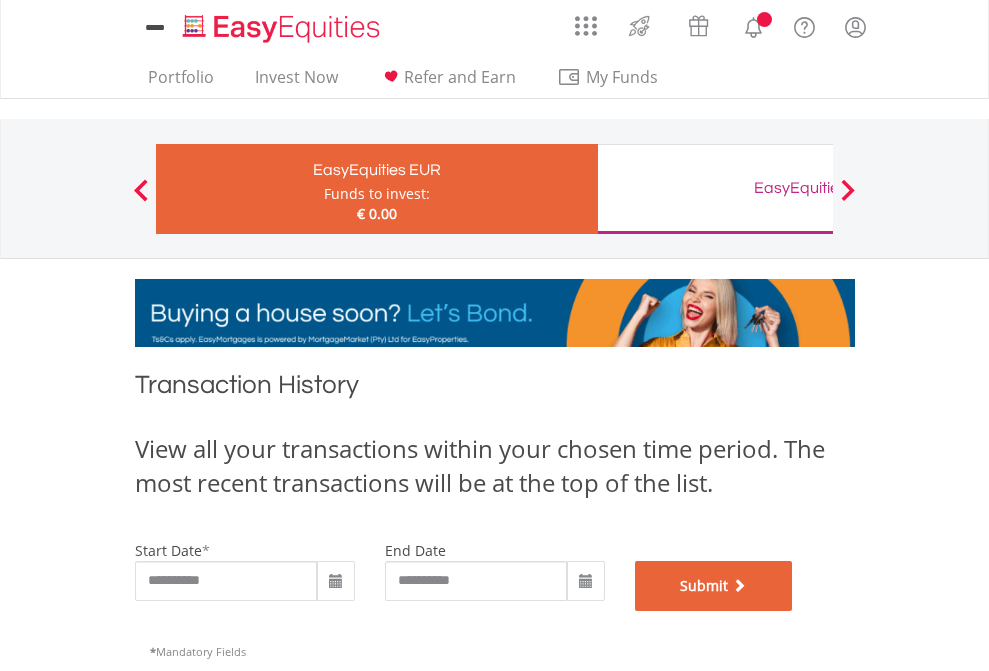 click on "Submit" at bounding box center (714, 586) 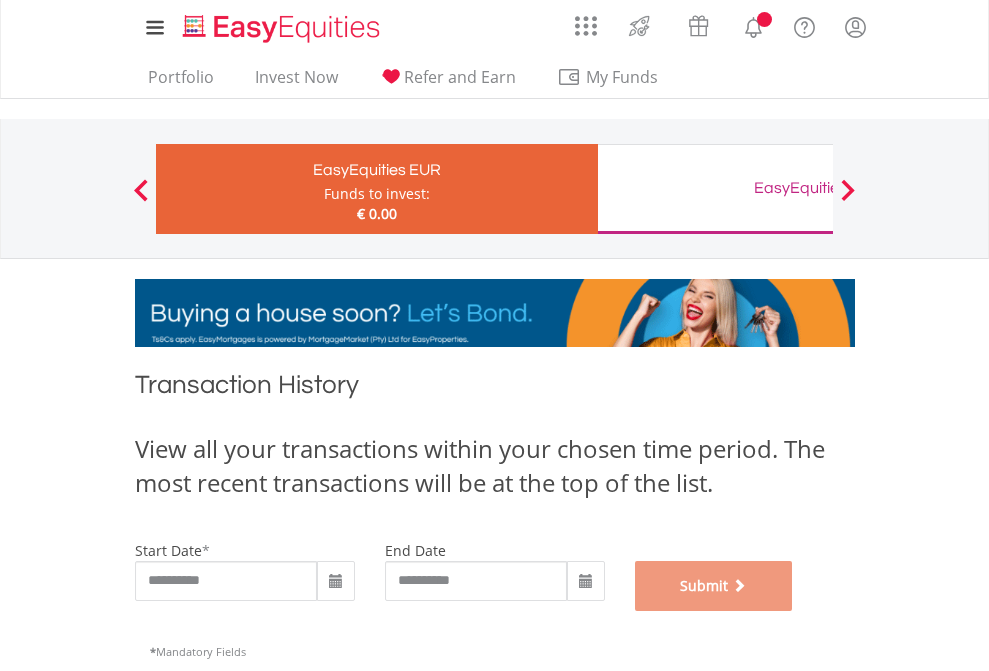 scroll, scrollTop: 811, scrollLeft: 0, axis: vertical 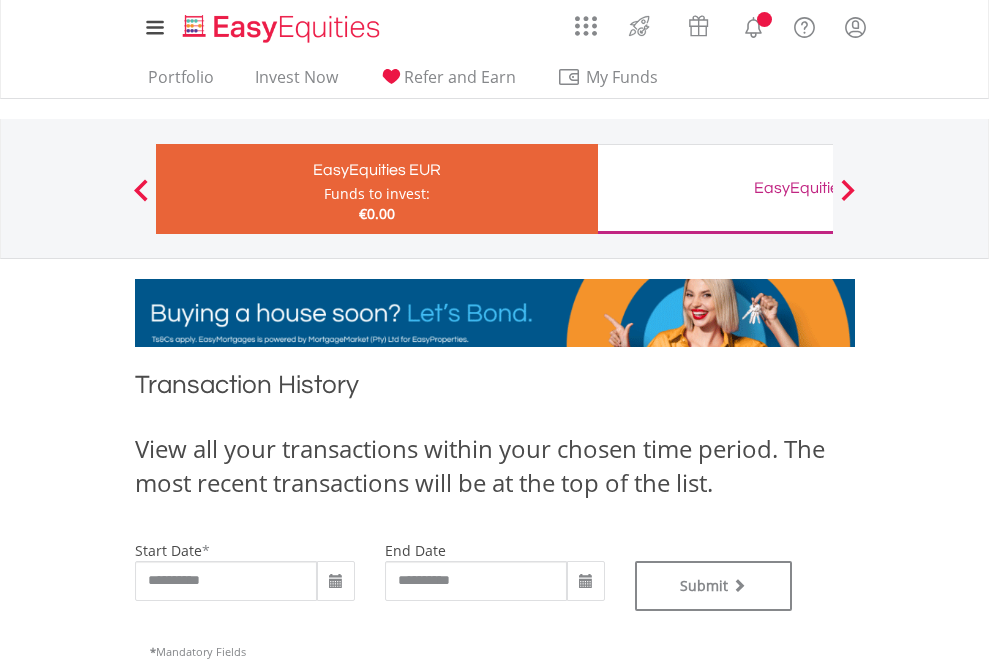 click on "EasyEquities GBP" at bounding box center (818, 188) 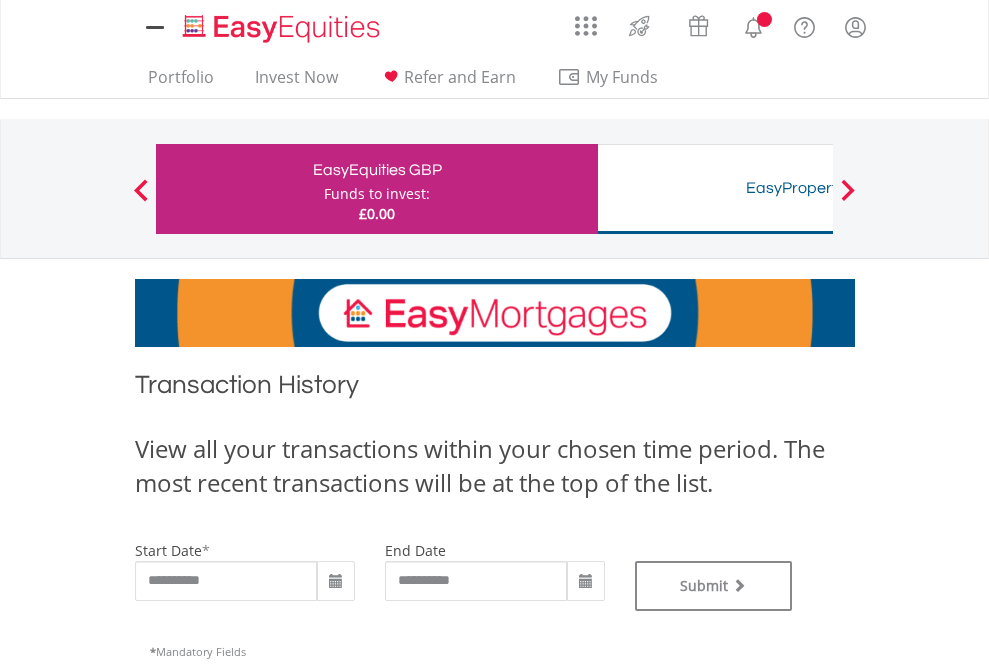 type on "**********" 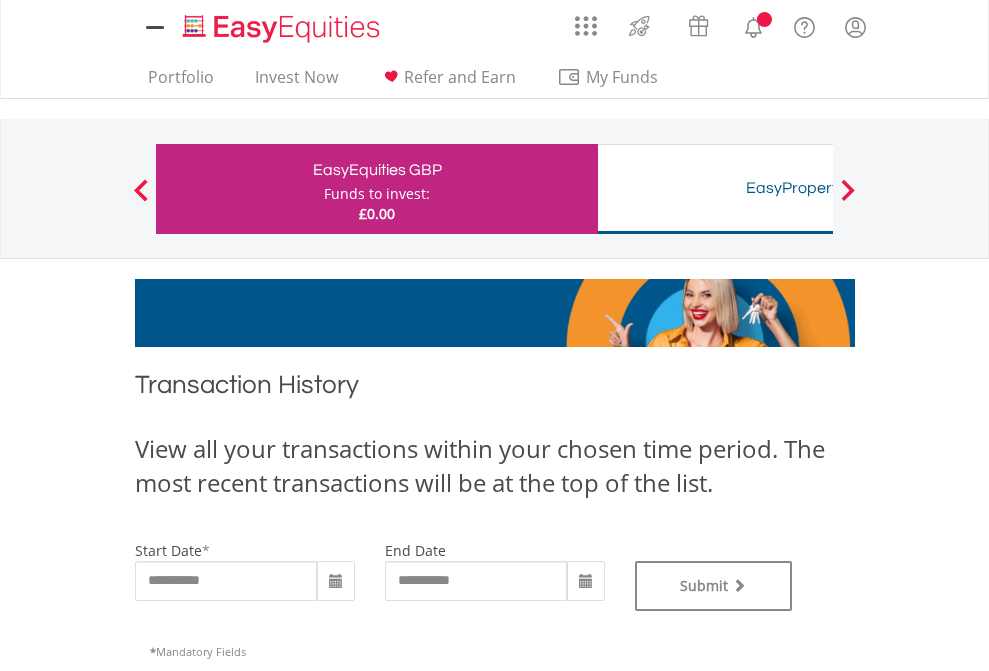 scroll, scrollTop: 0, scrollLeft: 0, axis: both 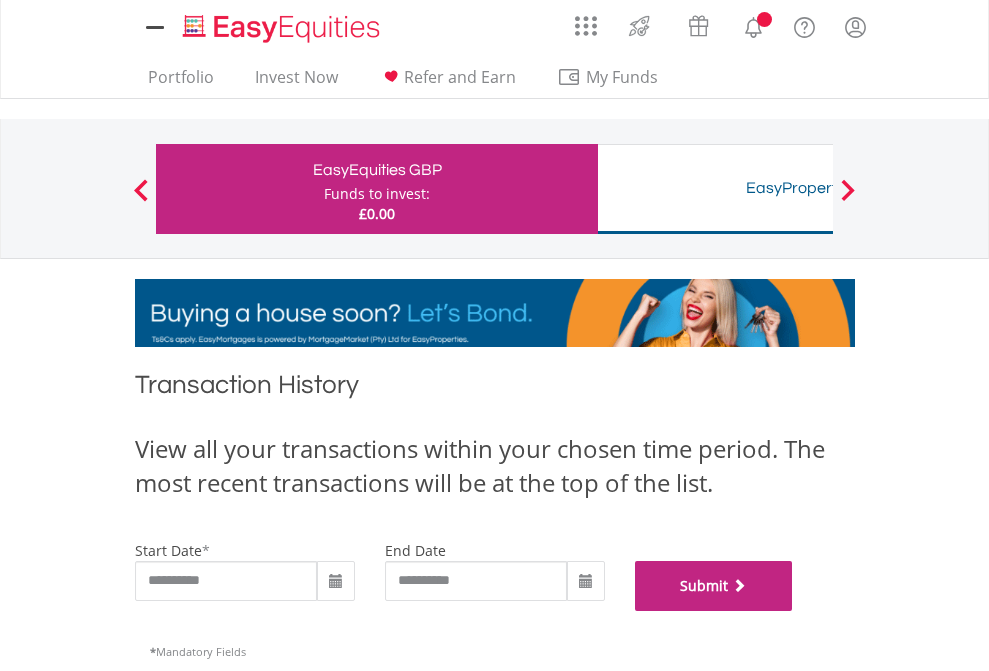 click on "Submit" at bounding box center [714, 586] 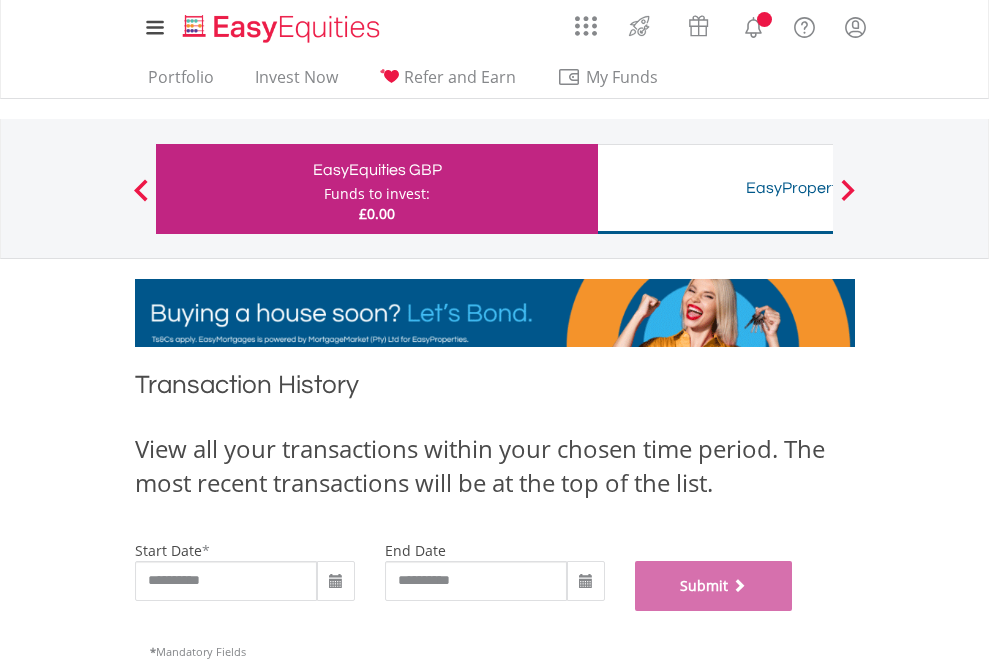 scroll, scrollTop: 811, scrollLeft: 0, axis: vertical 